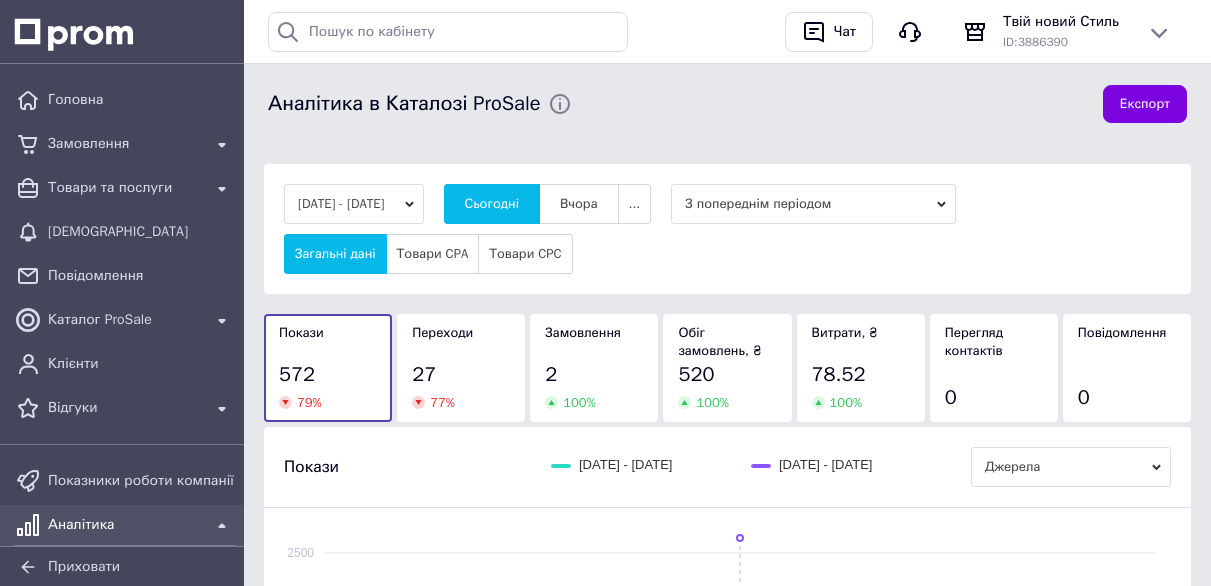 scroll, scrollTop: 0, scrollLeft: 0, axis: both 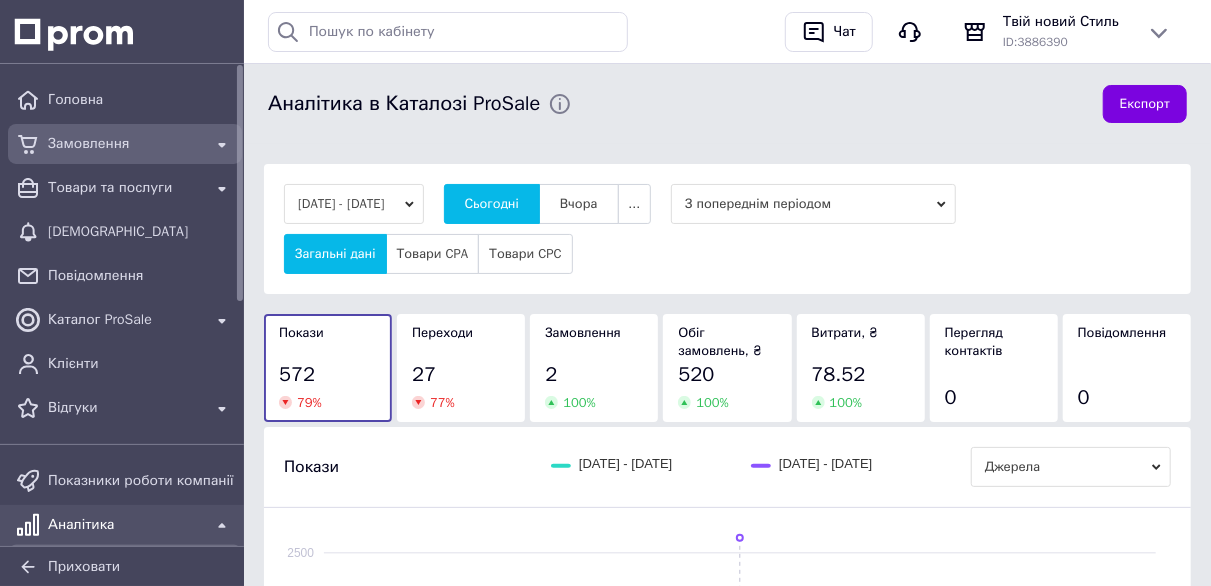 click on "Замовлення" at bounding box center (125, 144) 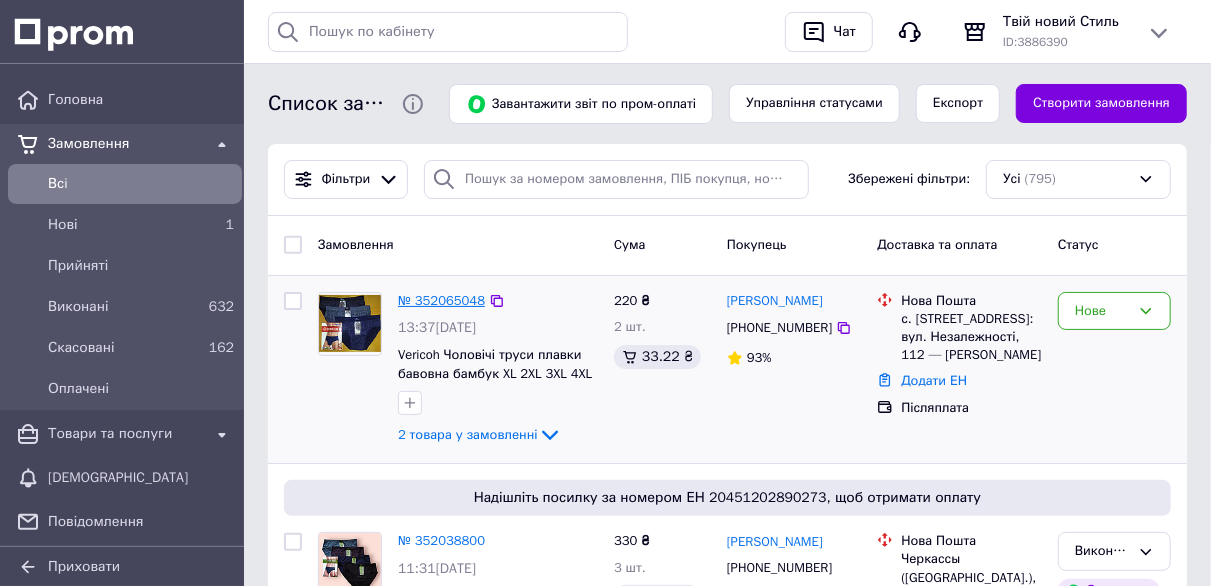 click on "№ 352065048" at bounding box center (441, 300) 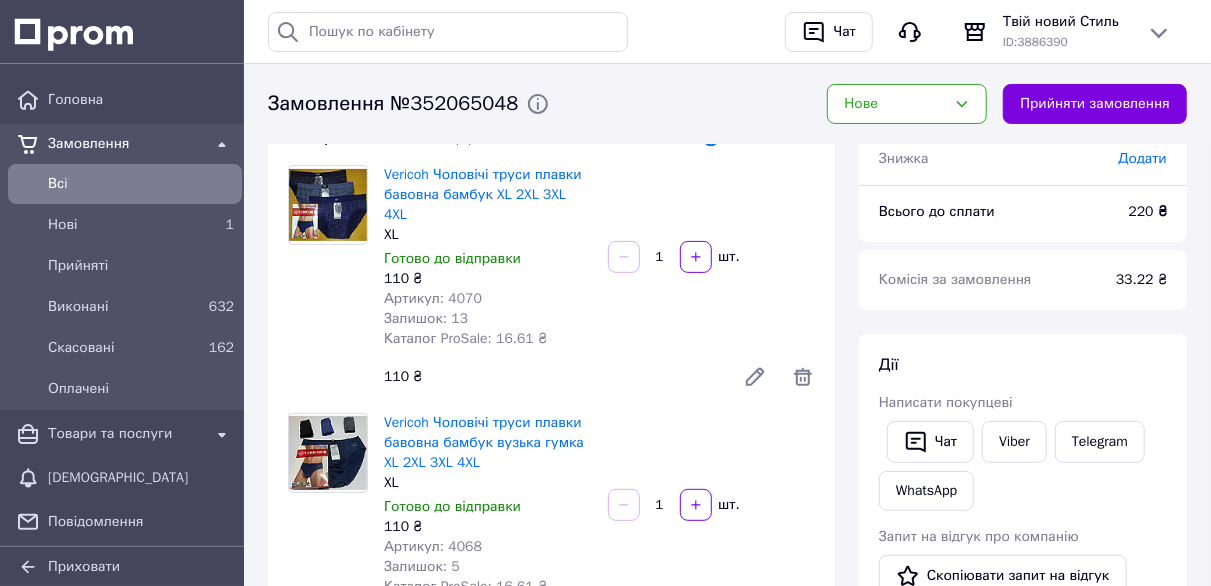 scroll, scrollTop: 0, scrollLeft: 0, axis: both 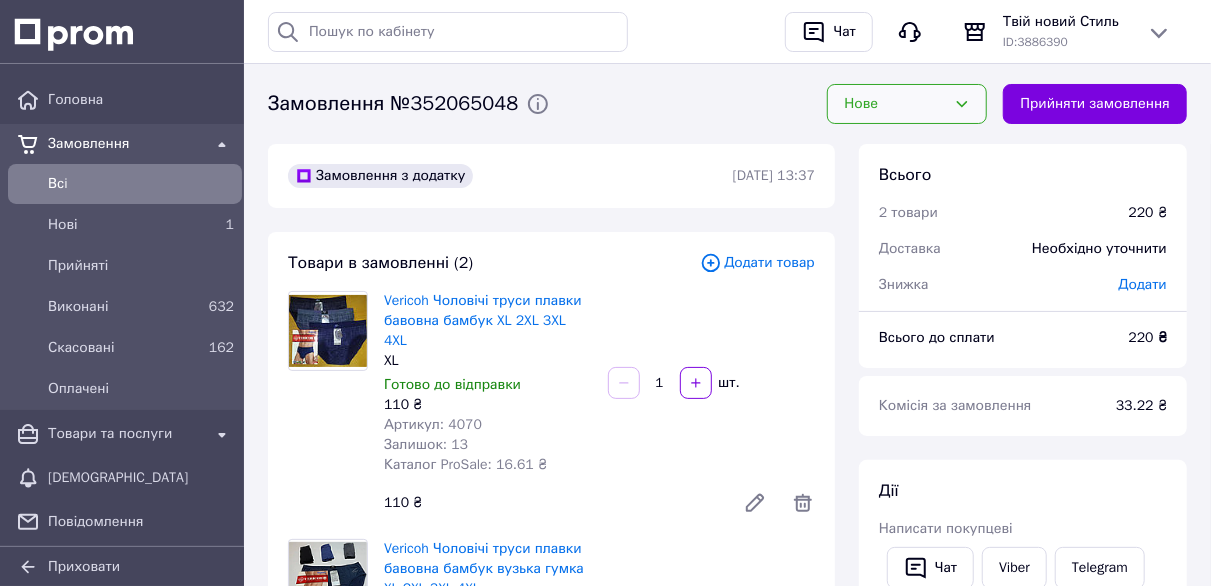 click on "Нове" at bounding box center [907, 104] 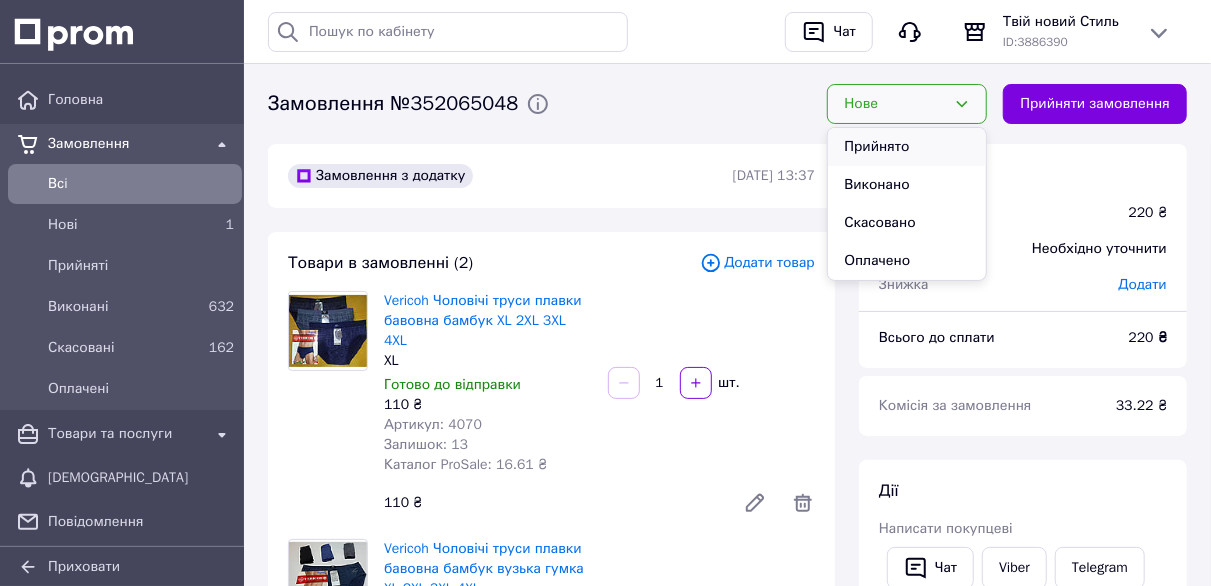 click on "Прийнято" at bounding box center [907, 147] 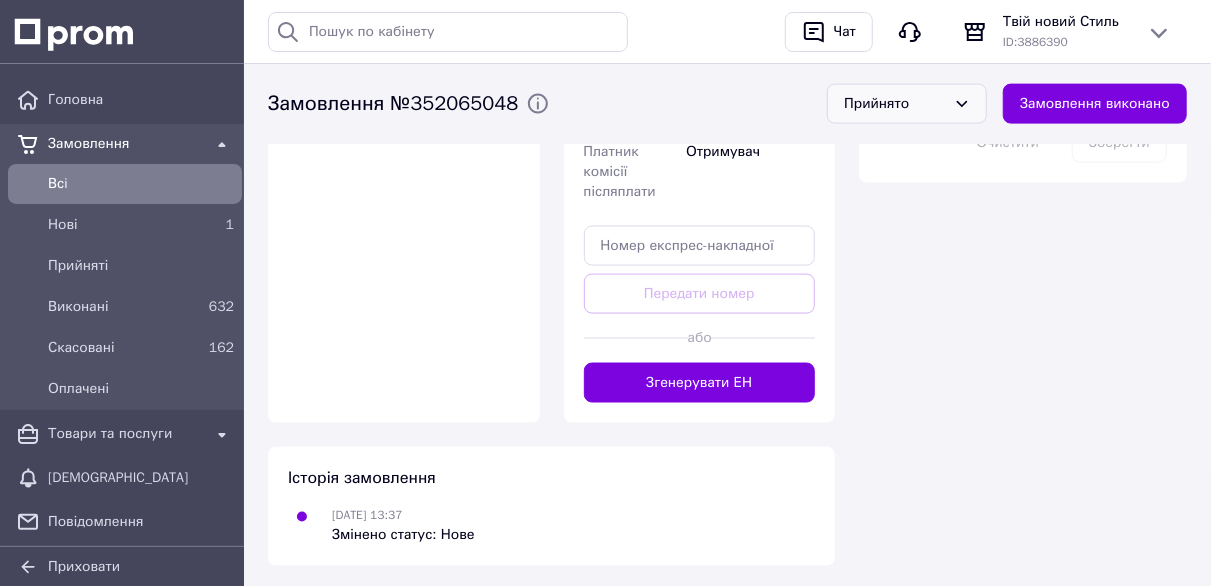 scroll, scrollTop: 1310, scrollLeft: 0, axis: vertical 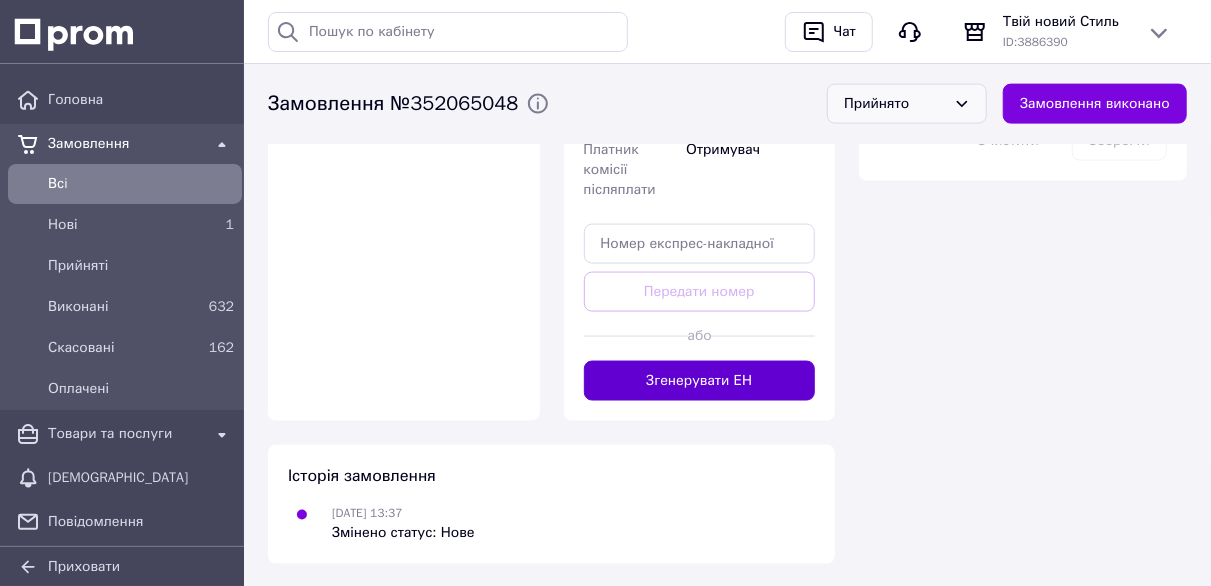 click on "Згенерувати ЕН" at bounding box center [700, 381] 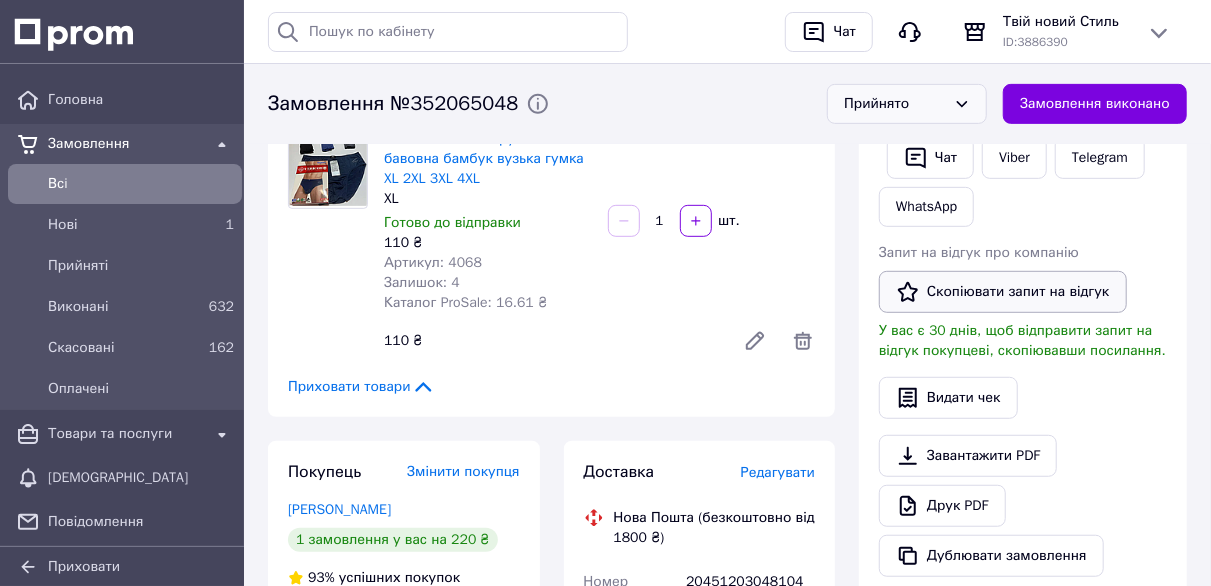 scroll, scrollTop: 310, scrollLeft: 0, axis: vertical 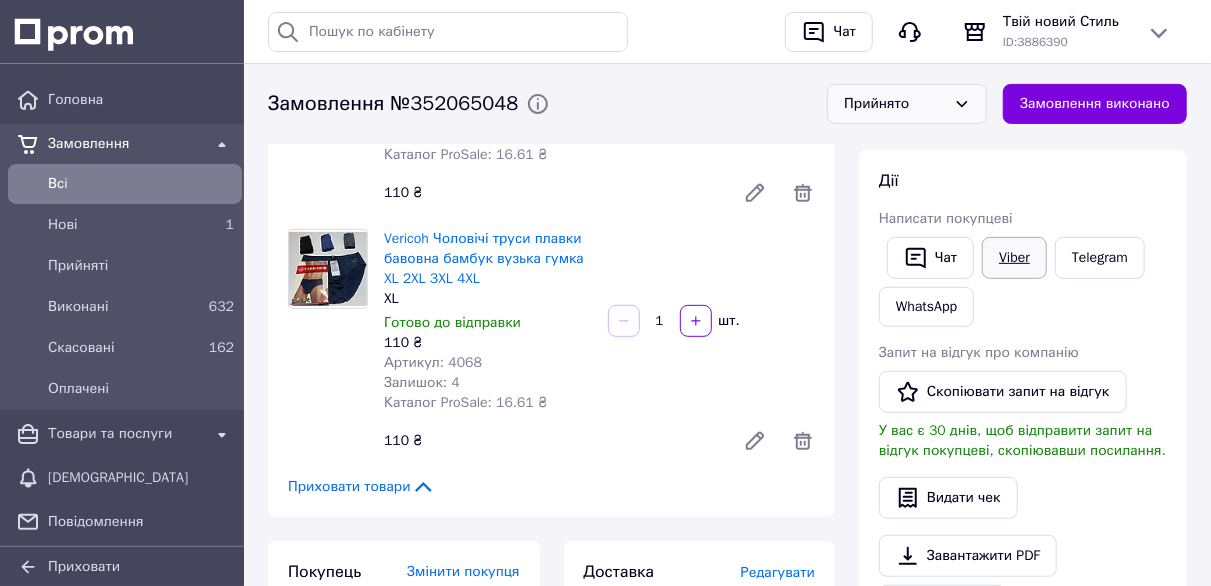 click on "Viber" at bounding box center (1014, 258) 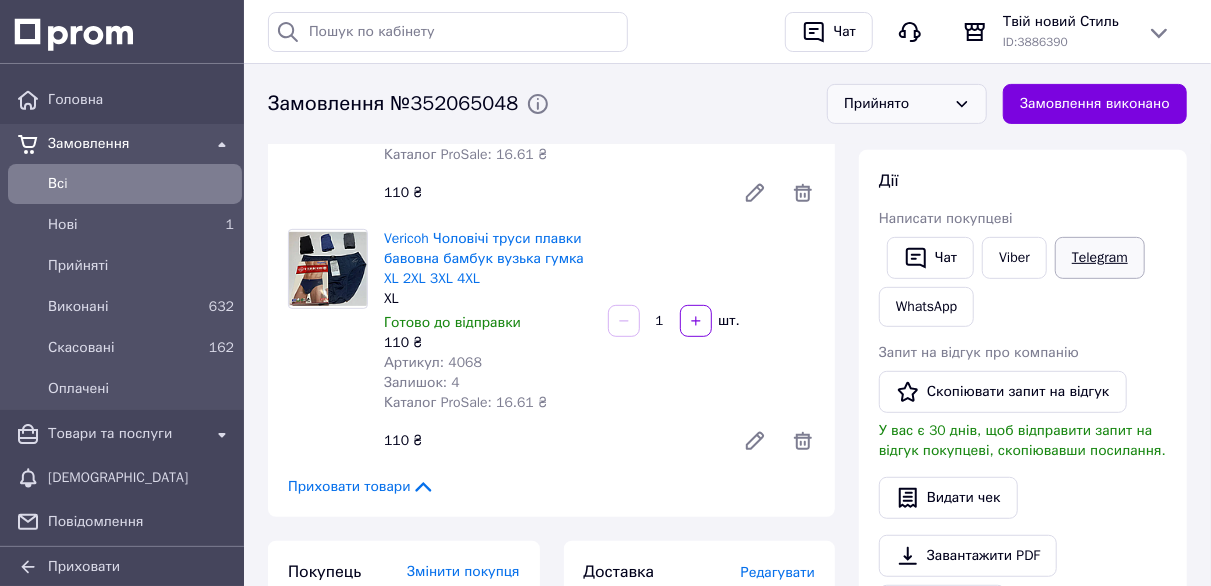 click on "Telegram" at bounding box center [1100, 258] 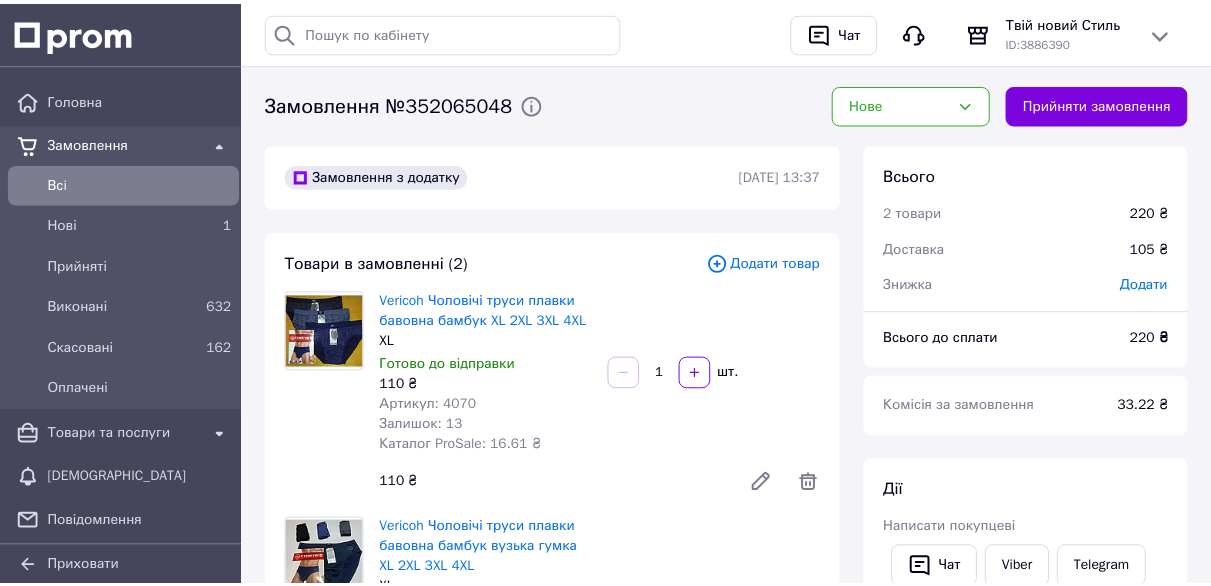 scroll, scrollTop: 310, scrollLeft: 0, axis: vertical 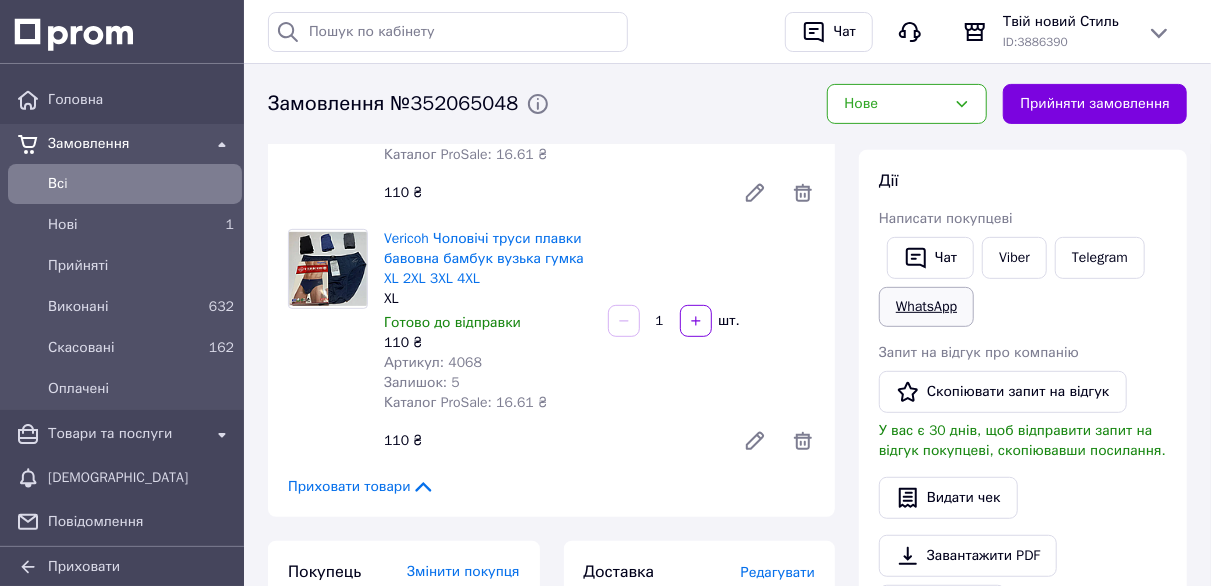 click on "WhatsApp" at bounding box center (926, 307) 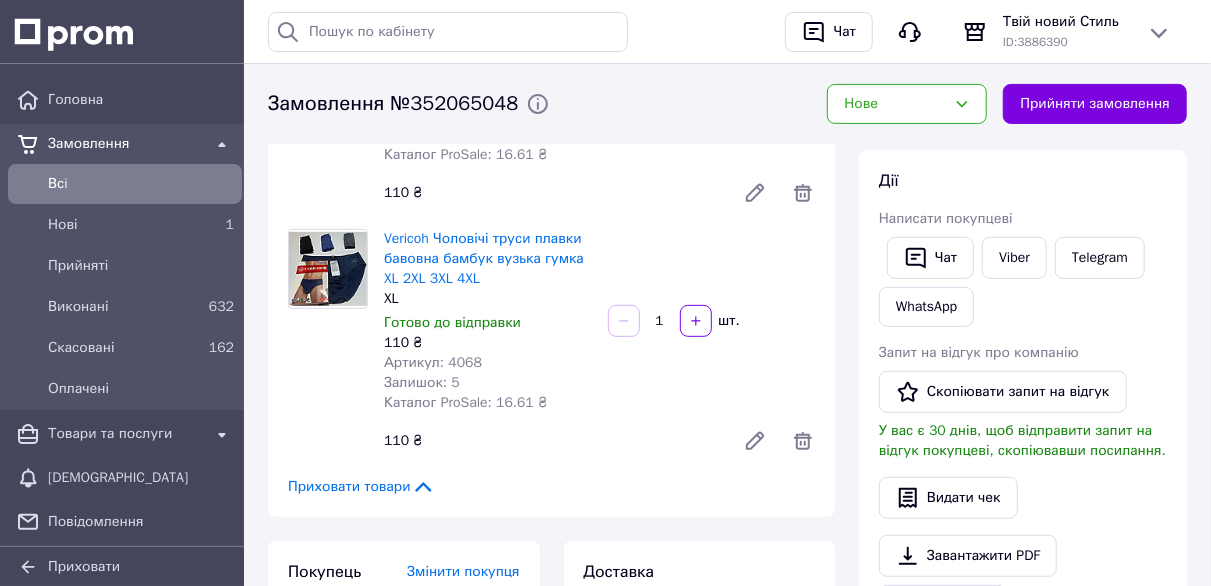 scroll, scrollTop: 310, scrollLeft: 0, axis: vertical 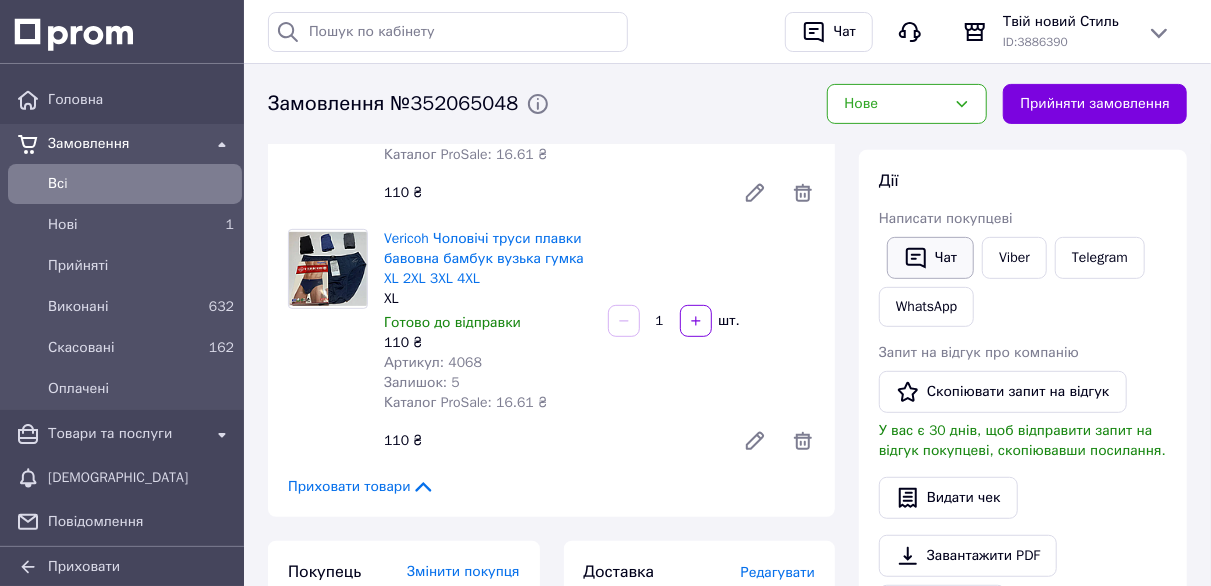 click on "Чат" at bounding box center (930, 258) 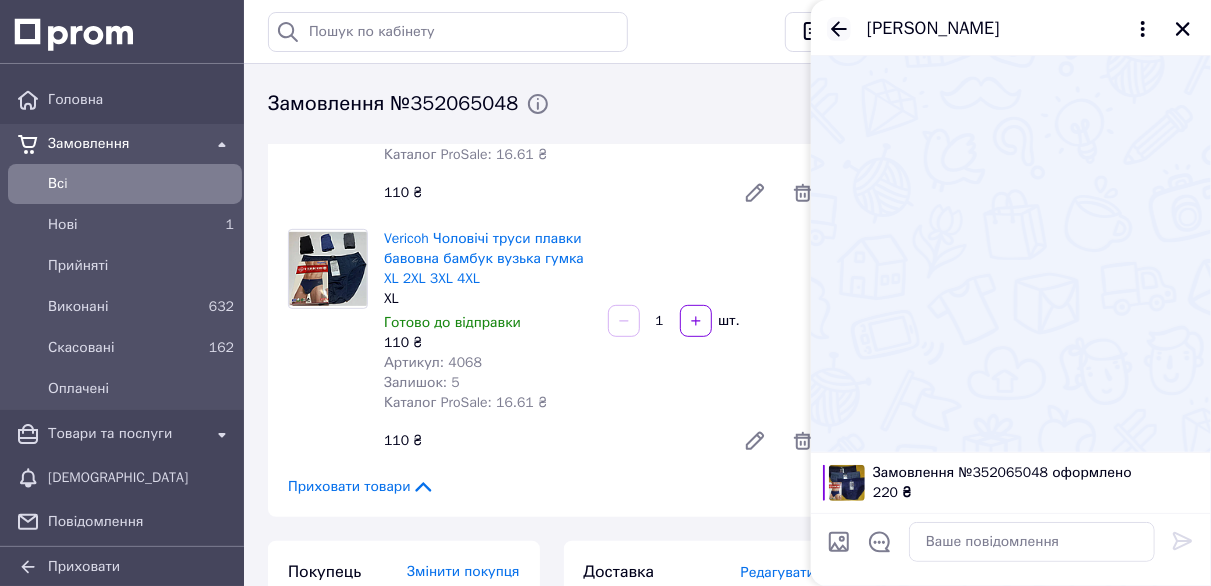 click 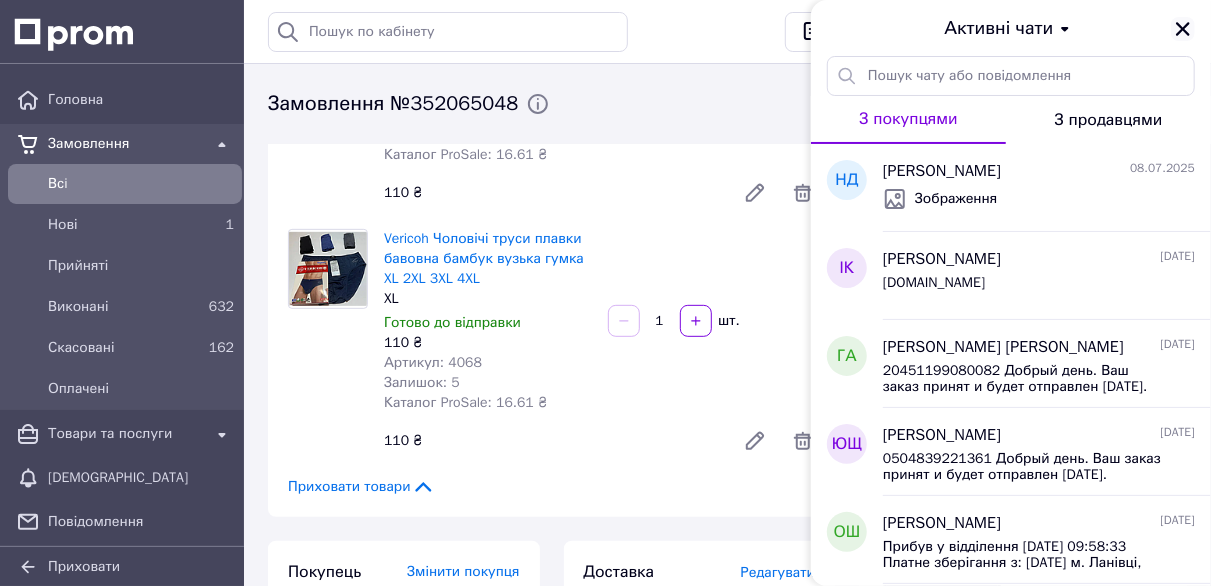 click 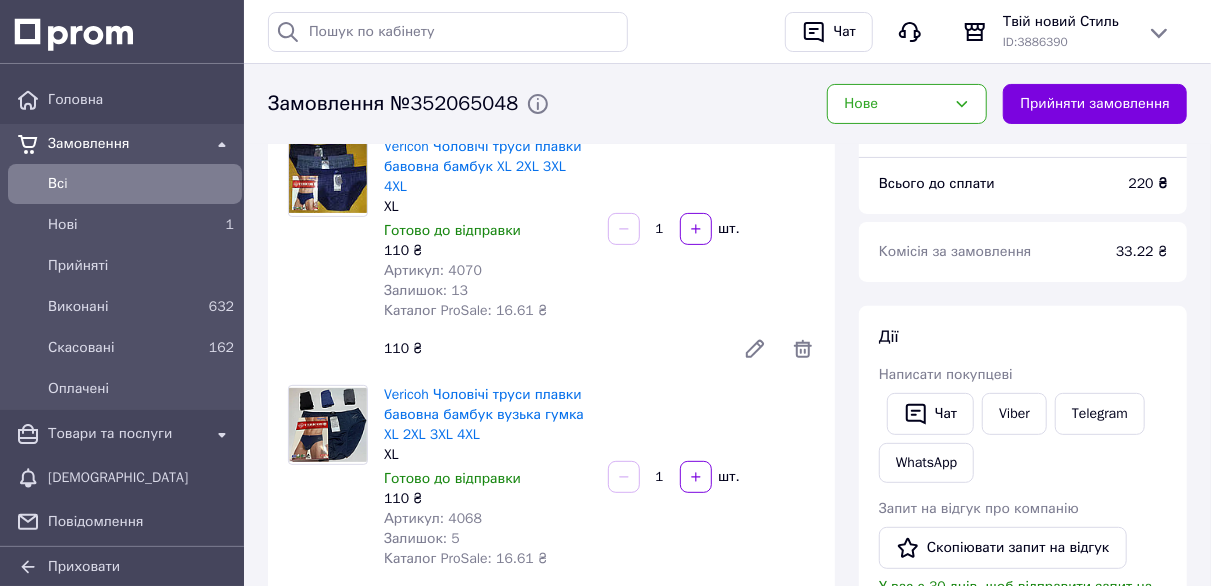 scroll, scrollTop: 200, scrollLeft: 0, axis: vertical 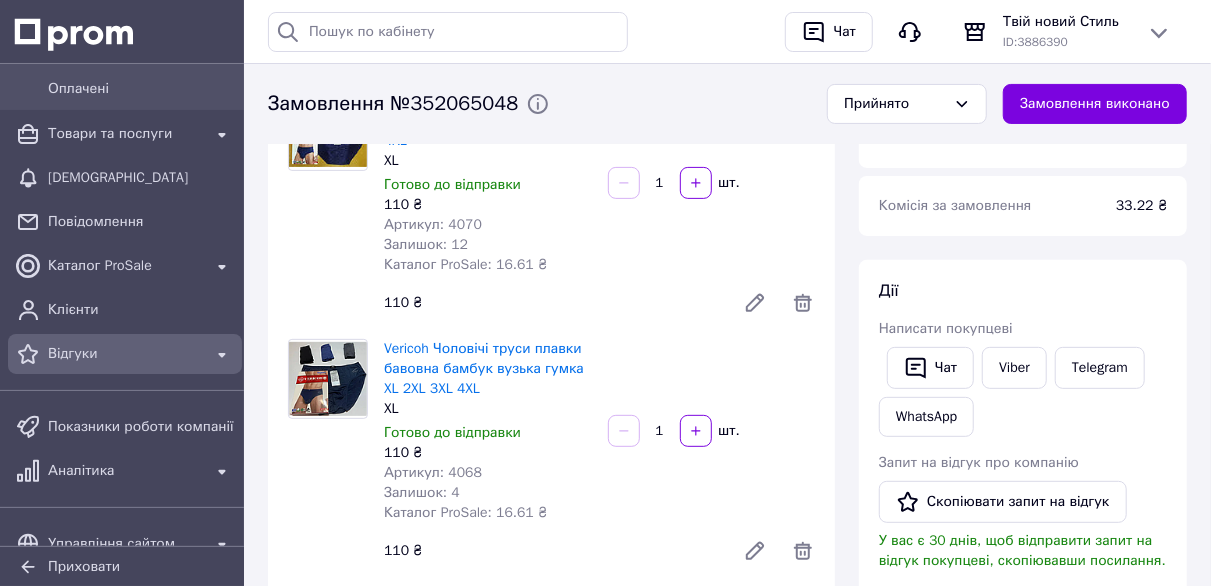 click on "Відгуки" at bounding box center [125, 354] 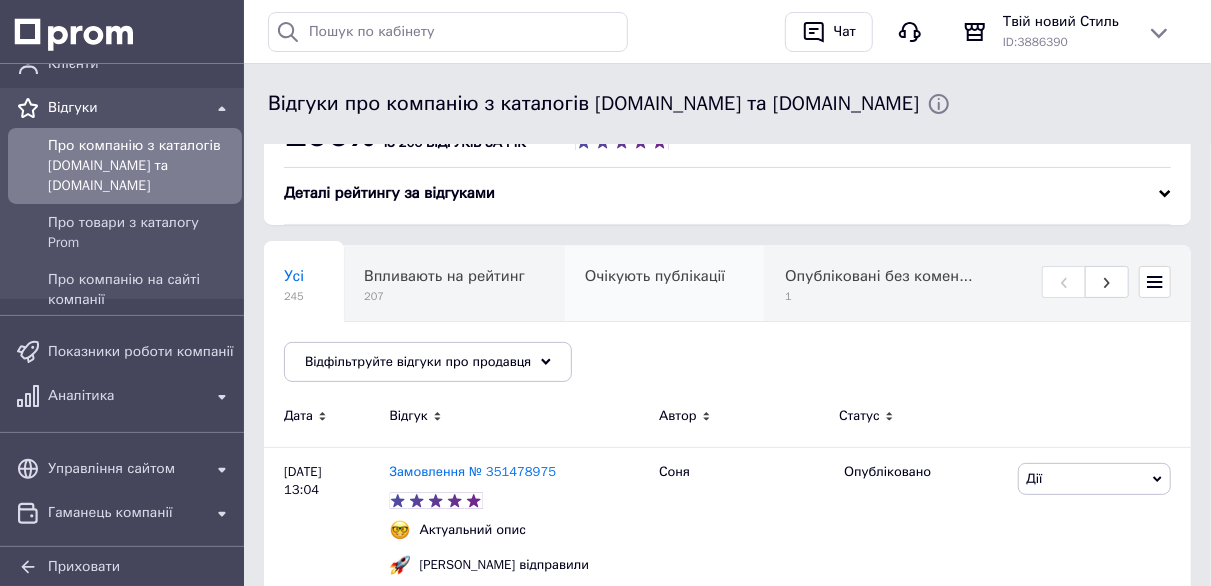 scroll, scrollTop: 168, scrollLeft: 0, axis: vertical 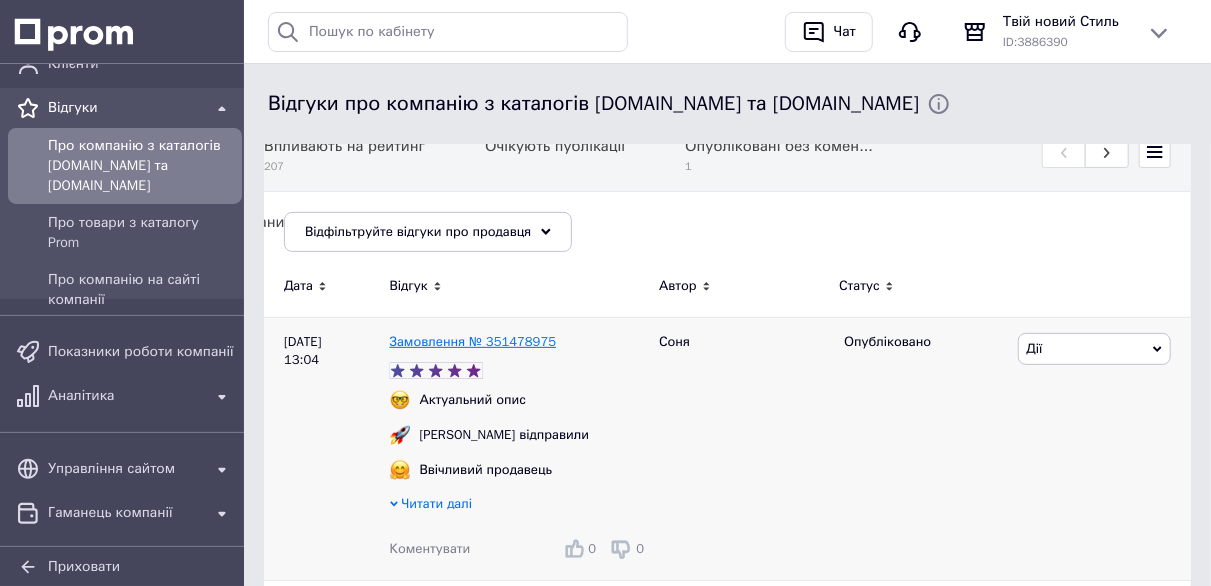 click on "Замовлення № 351478975" at bounding box center (473, 341) 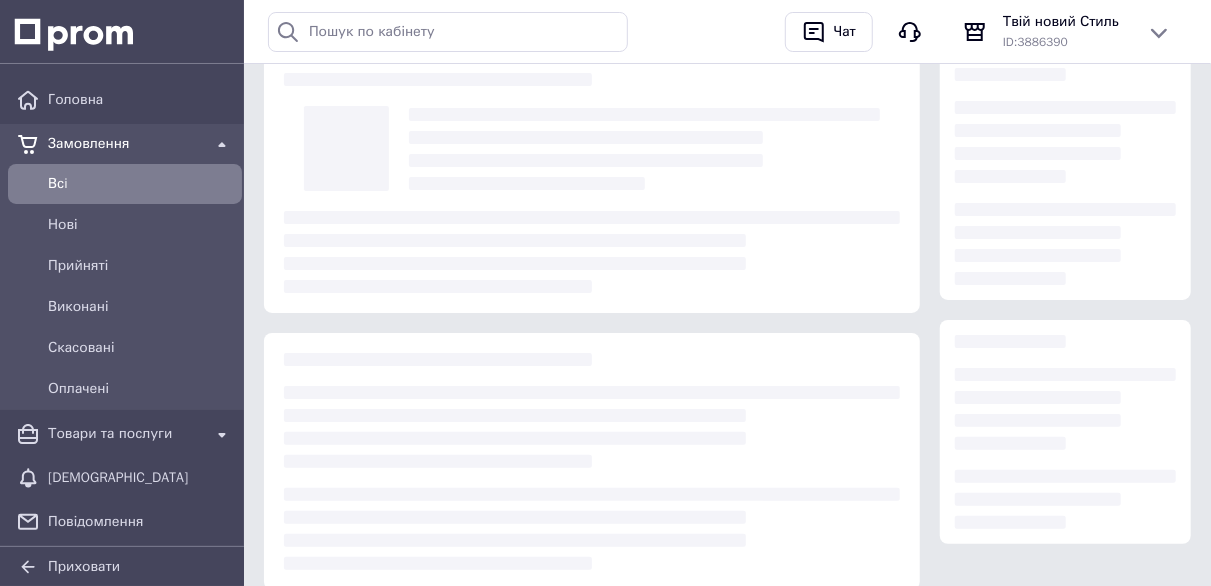 scroll, scrollTop: 0, scrollLeft: 0, axis: both 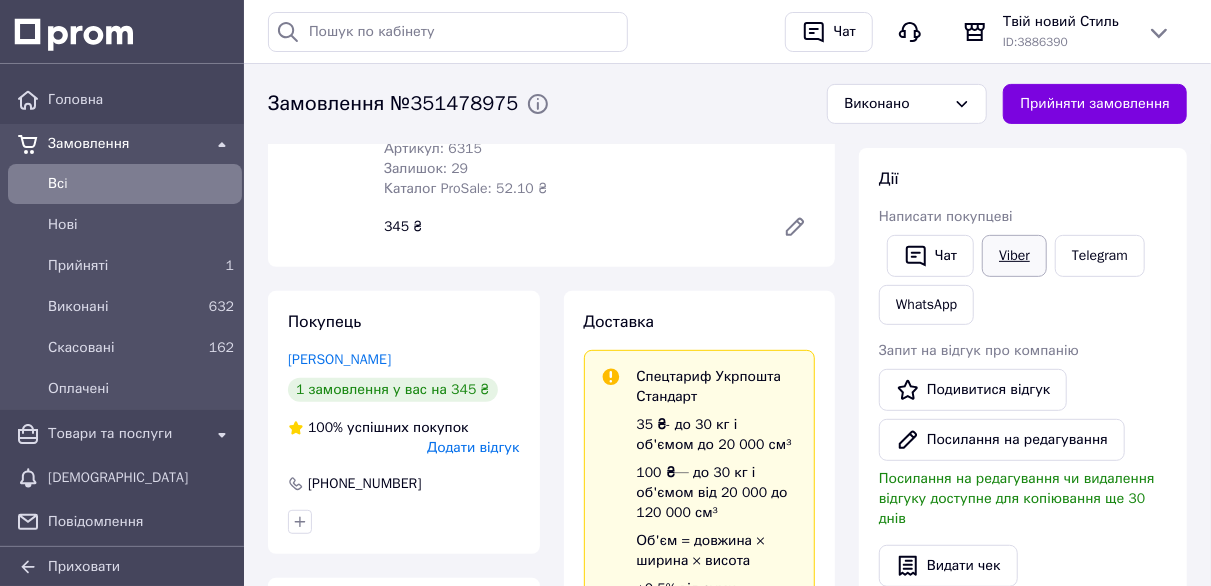 click on "Viber" at bounding box center (1014, 256) 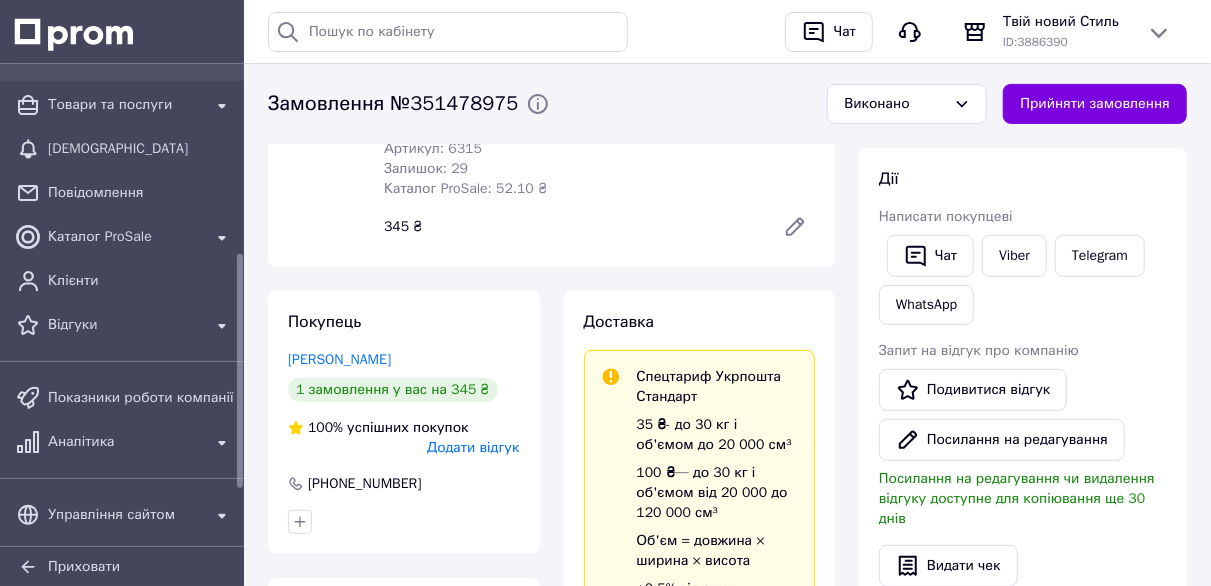 scroll, scrollTop: 400, scrollLeft: 0, axis: vertical 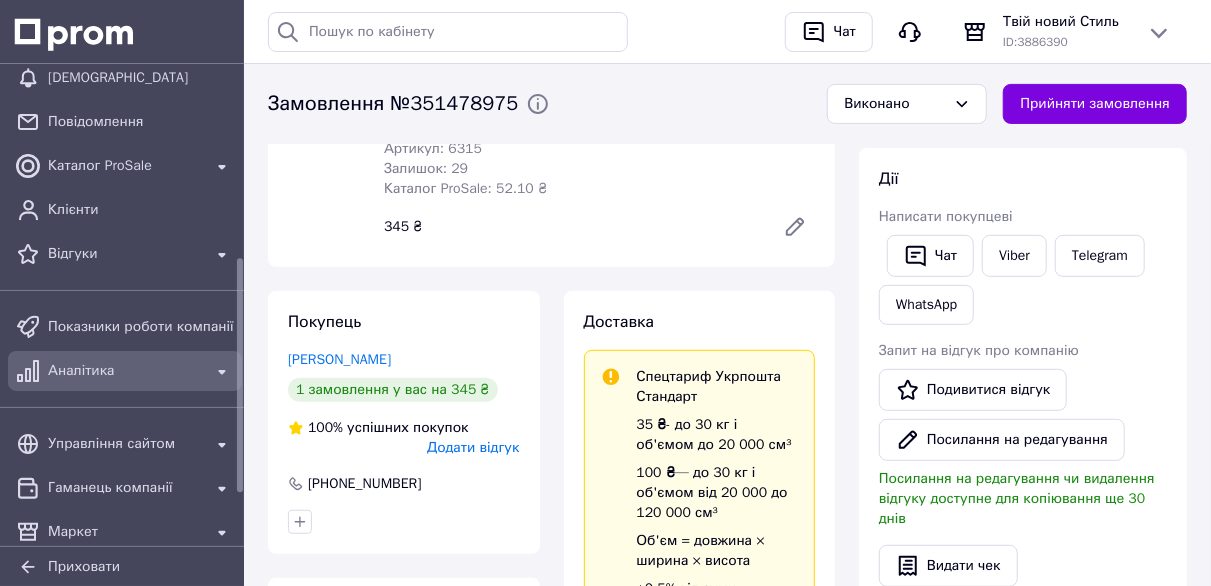 click on "Аналітика" at bounding box center [125, 371] 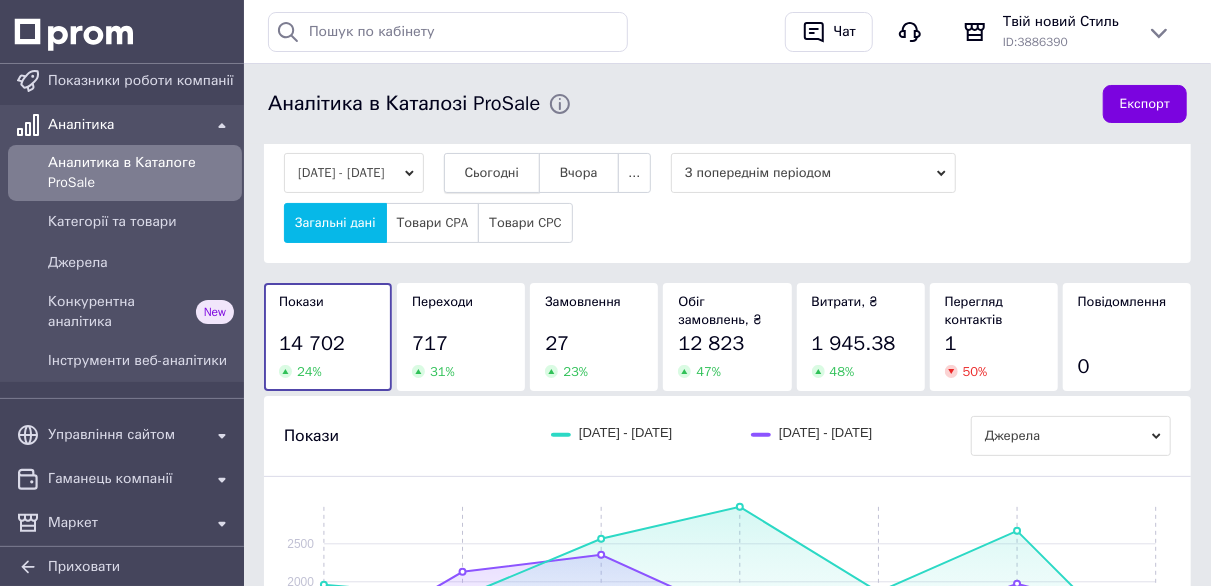 scroll, scrollTop: 0, scrollLeft: 0, axis: both 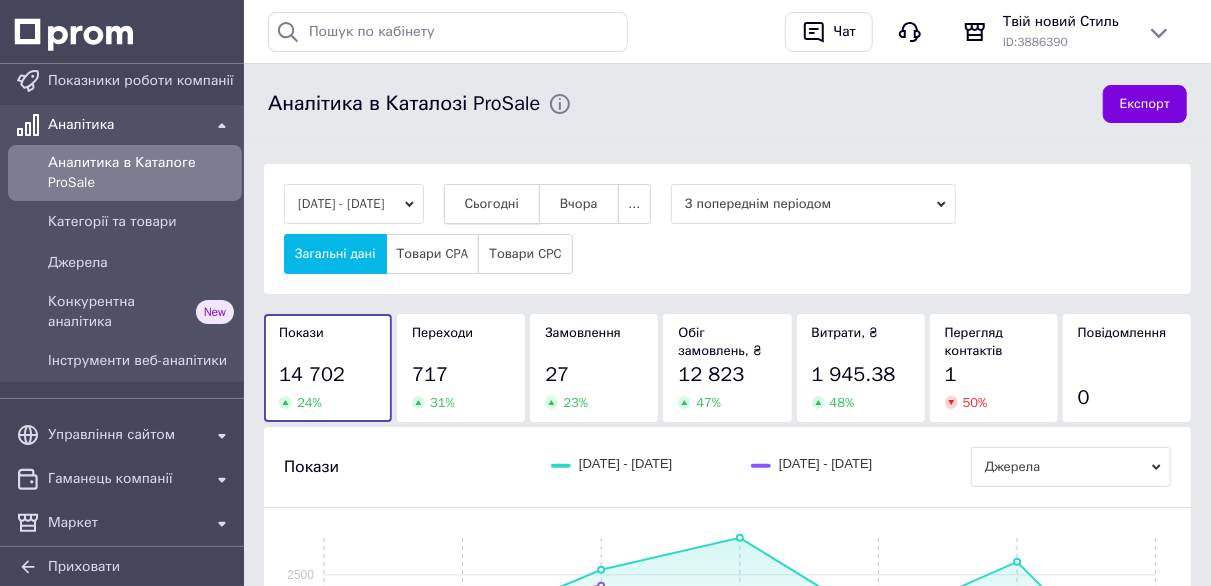 click on "Сьогодні" at bounding box center [492, 204] 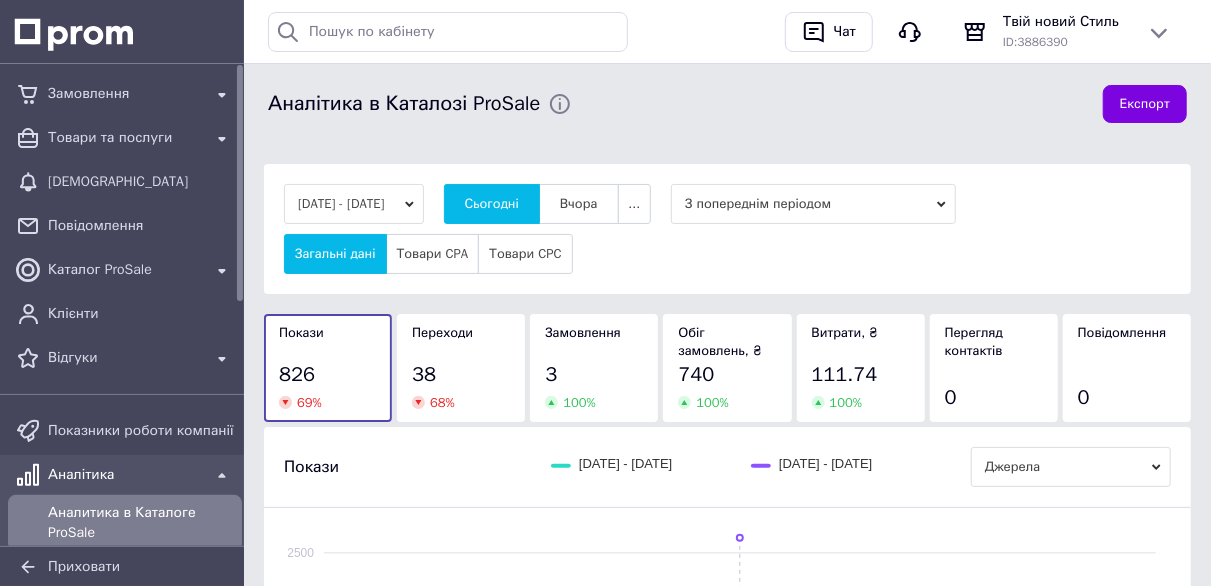 scroll, scrollTop: 0, scrollLeft: 0, axis: both 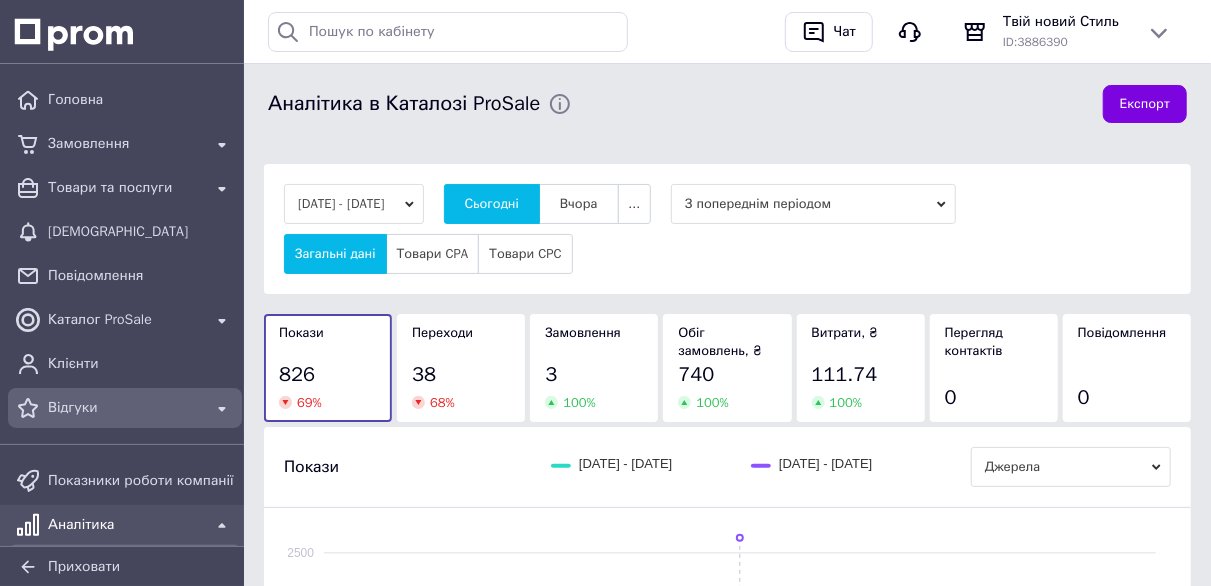click on "Відгуки" at bounding box center [125, 408] 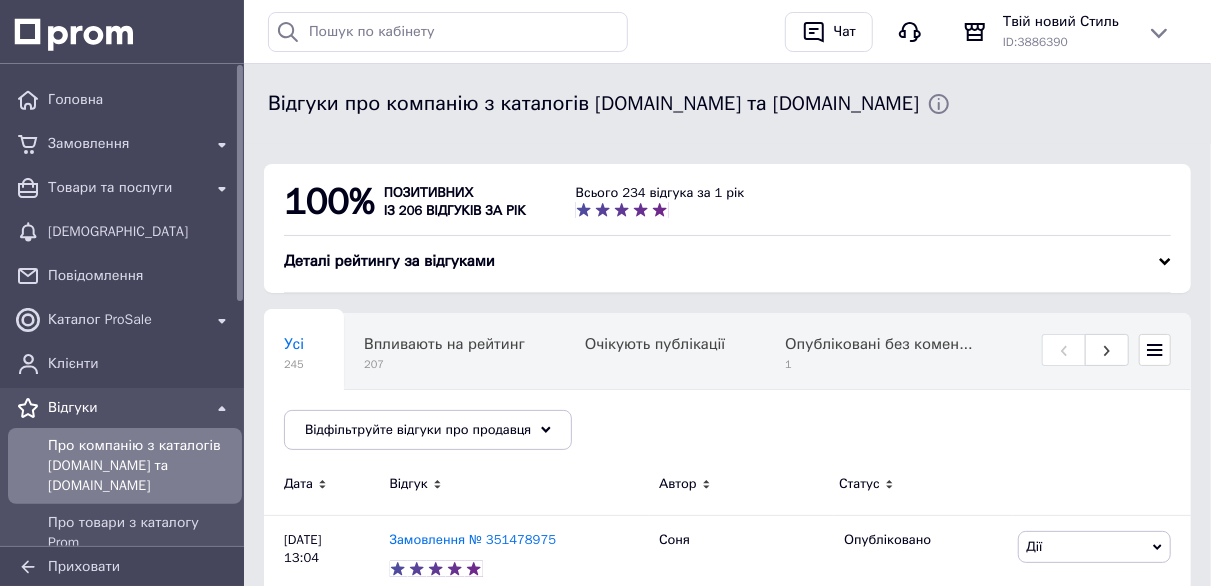 scroll, scrollTop: 216, scrollLeft: 0, axis: vertical 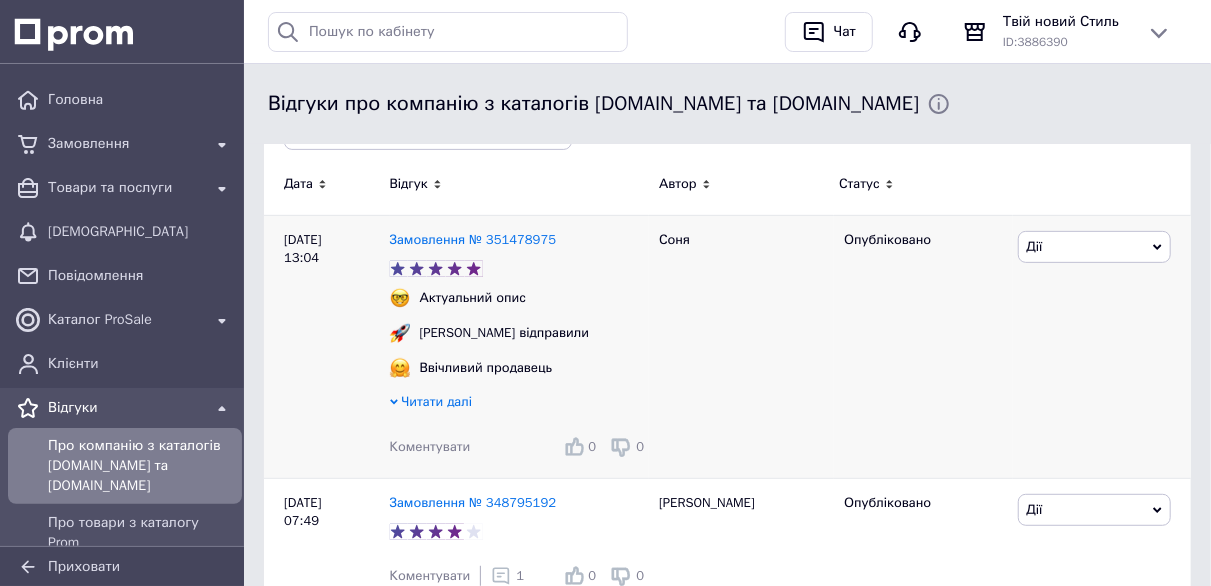 click on "Читати далі" at bounding box center (436, 401) 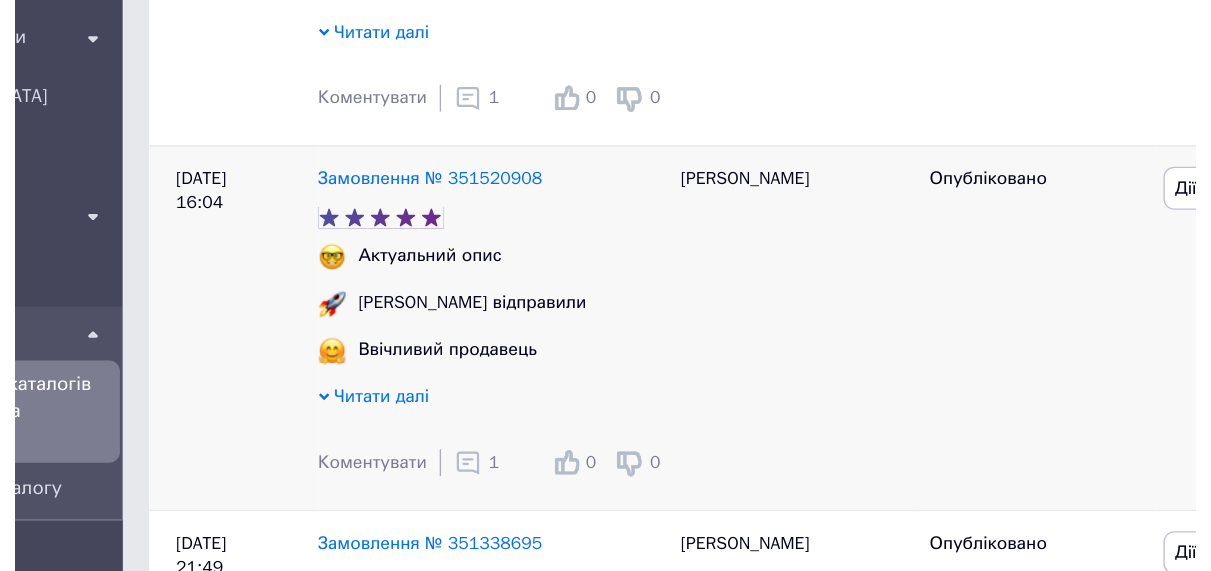 scroll, scrollTop: 985, scrollLeft: 0, axis: vertical 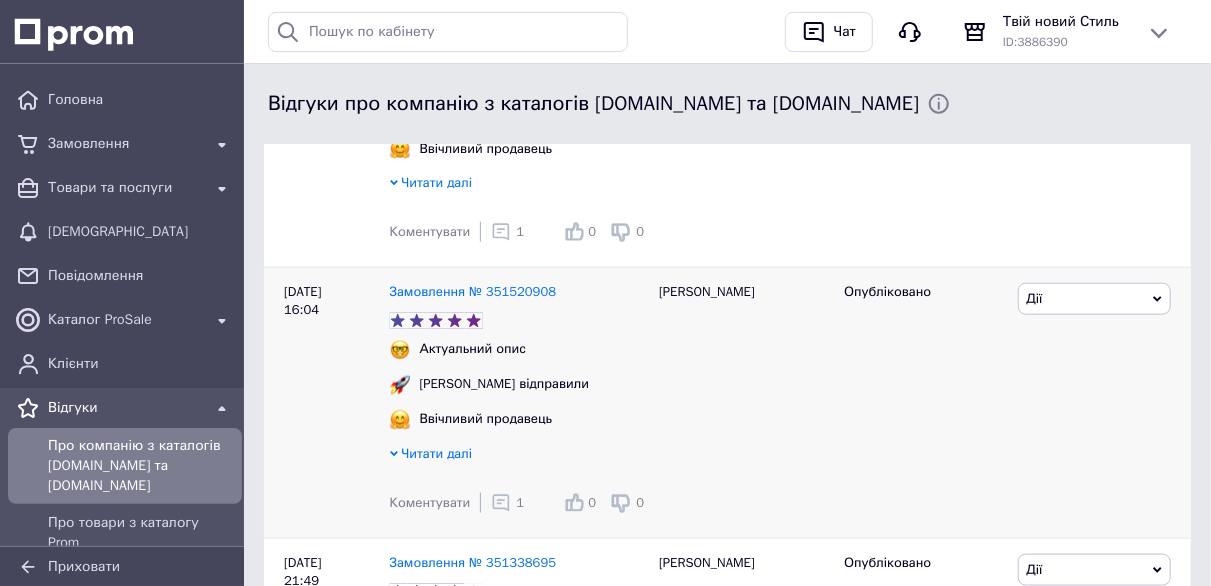 click 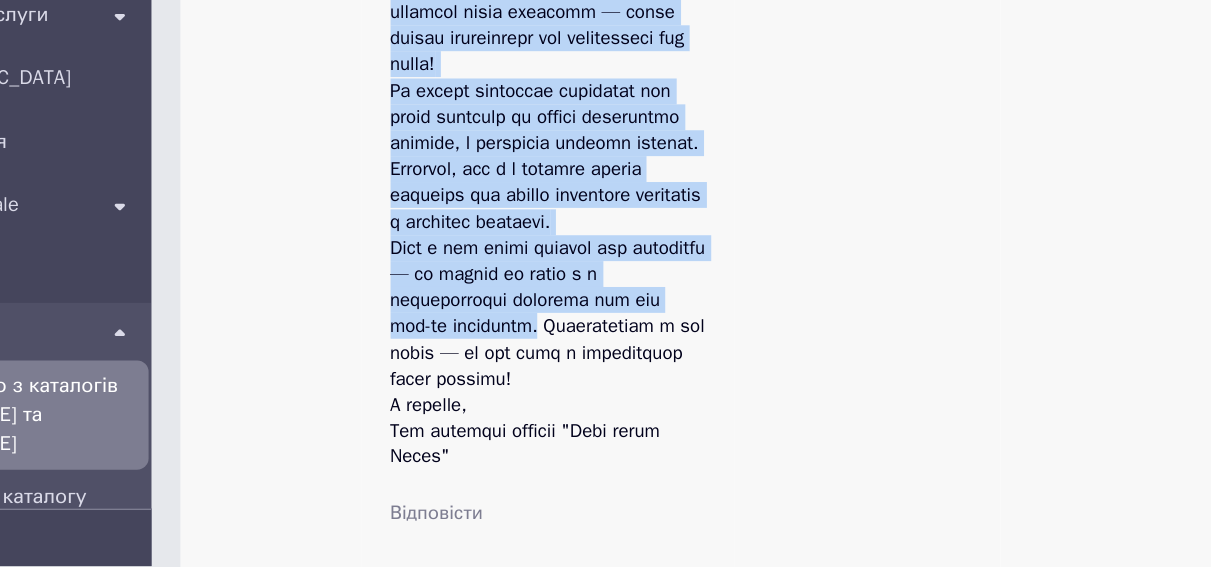 scroll, scrollTop: 1511, scrollLeft: 0, axis: vertical 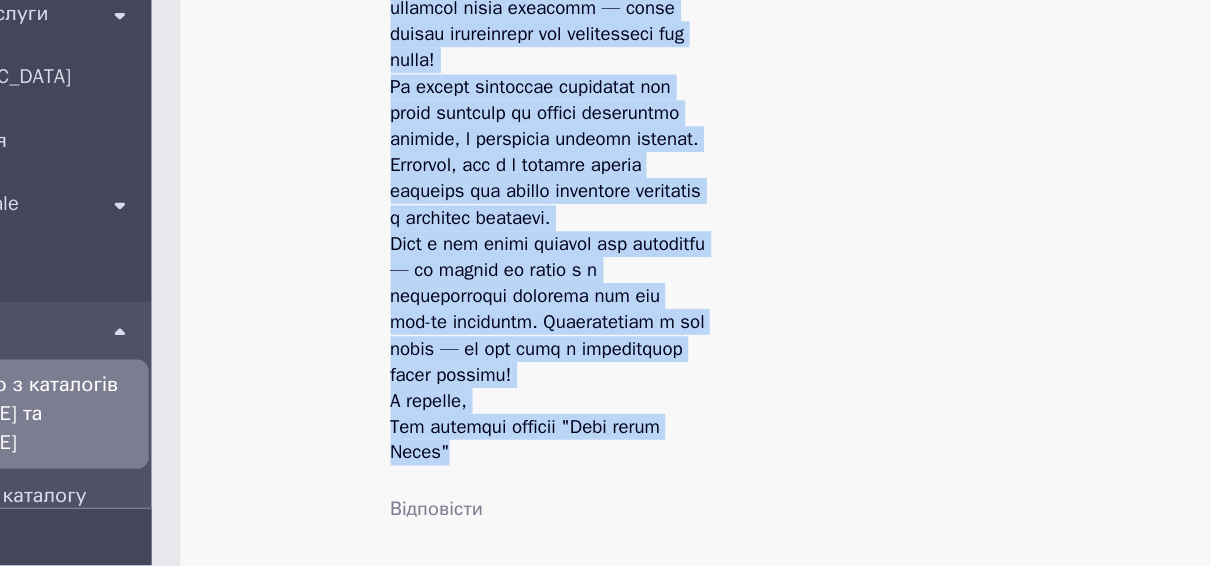 drag, startPoint x: 411, startPoint y: 247, endPoint x: 562, endPoint y: 519, distance: 311.10287 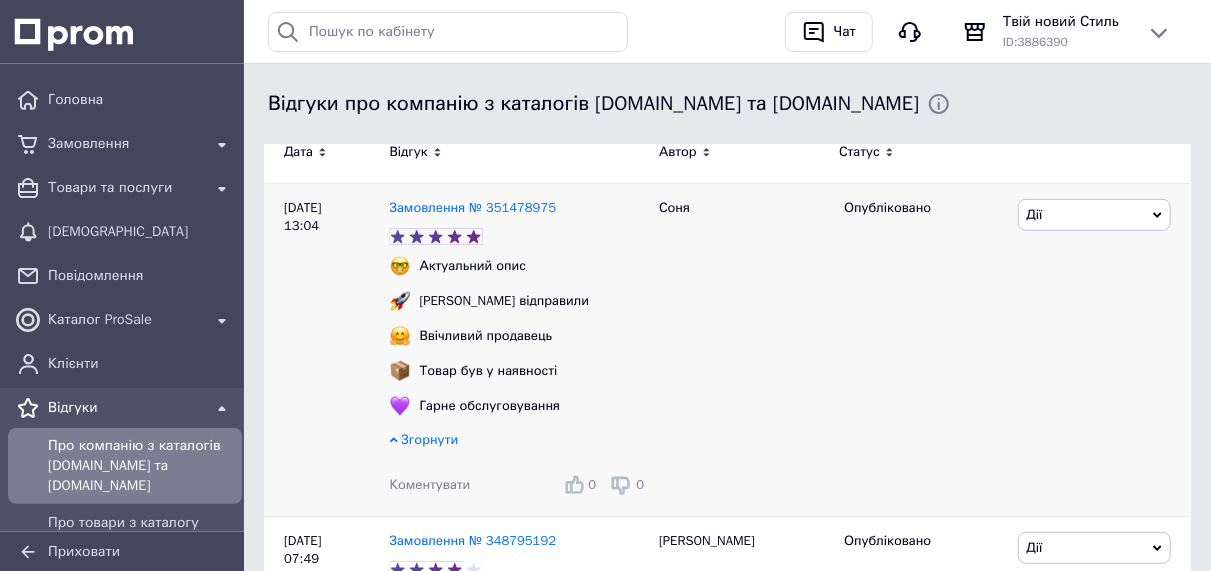 scroll, scrollTop: 400, scrollLeft: 0, axis: vertical 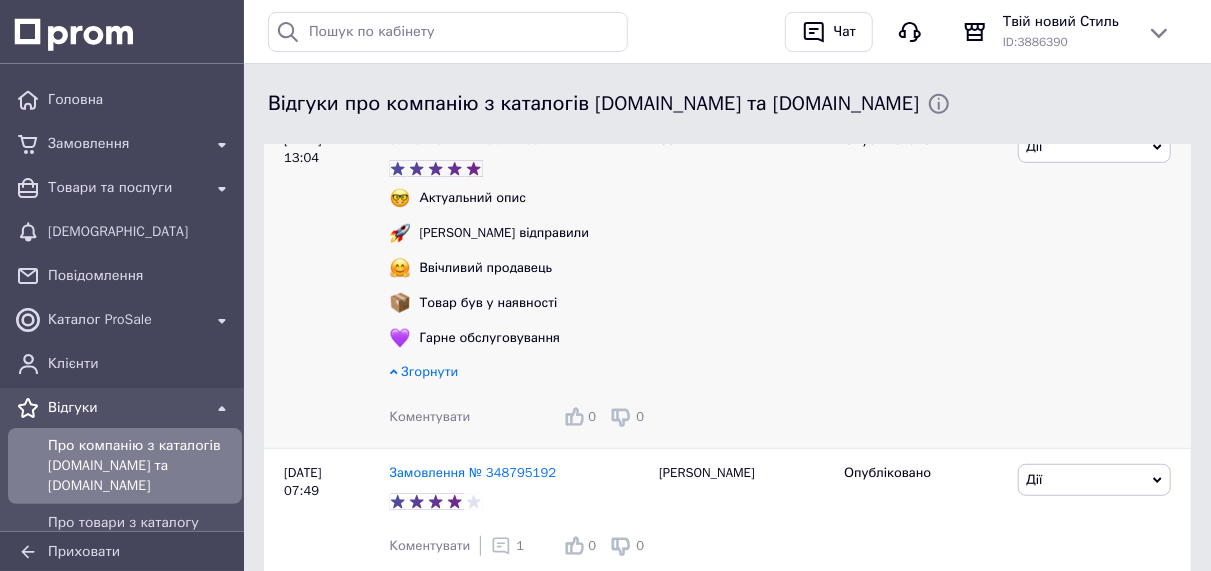 click on "Коментувати" at bounding box center (430, 416) 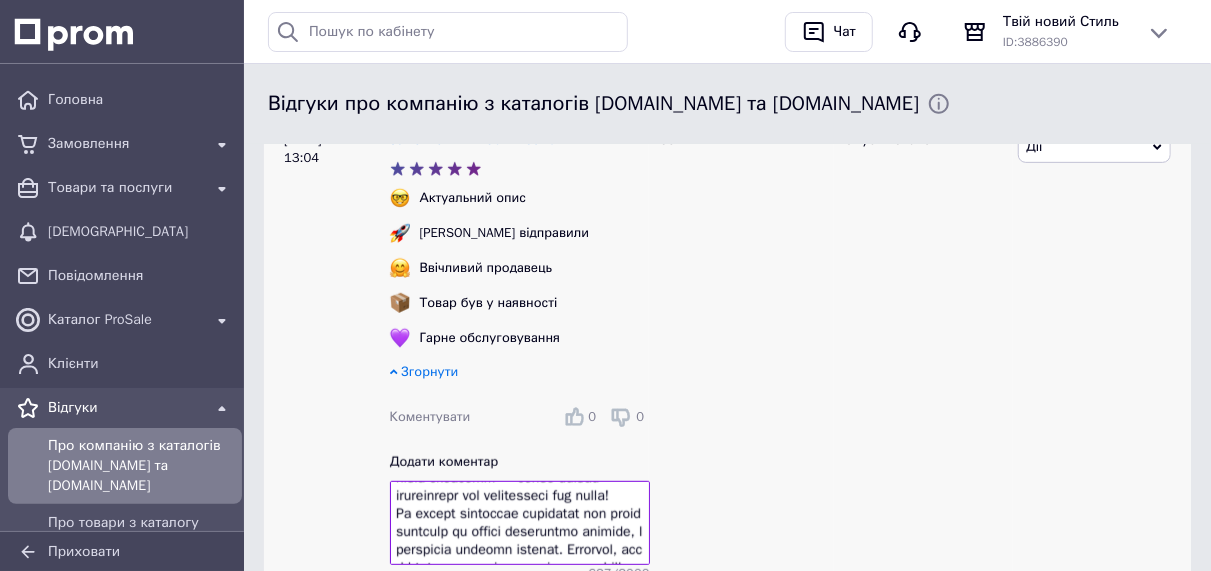 scroll, scrollTop: 0, scrollLeft: 0, axis: both 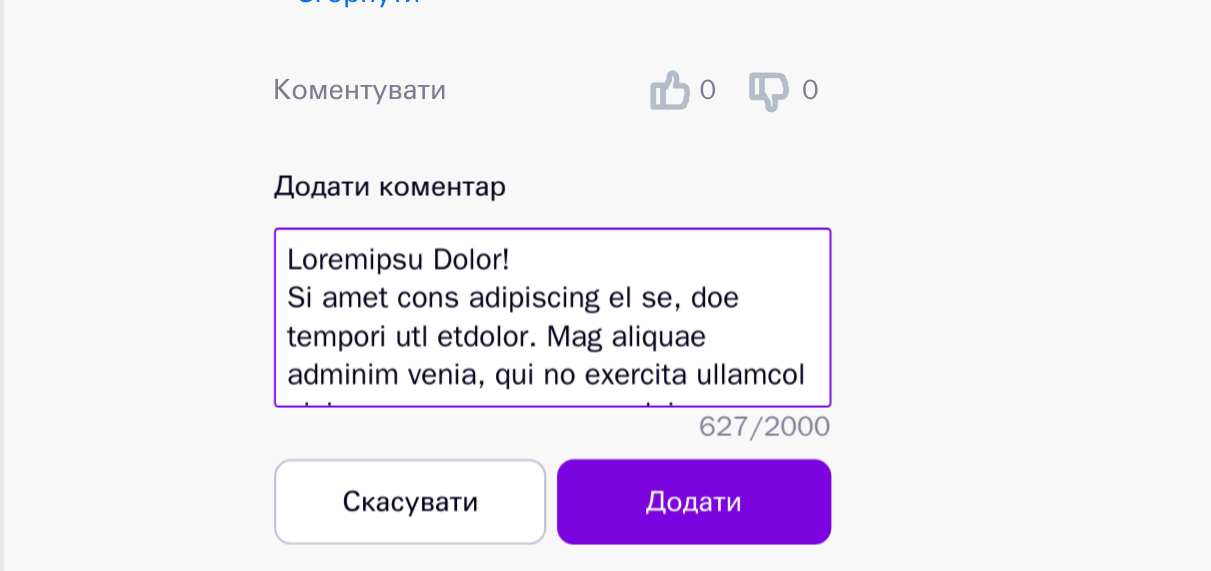 click at bounding box center (520, 323) 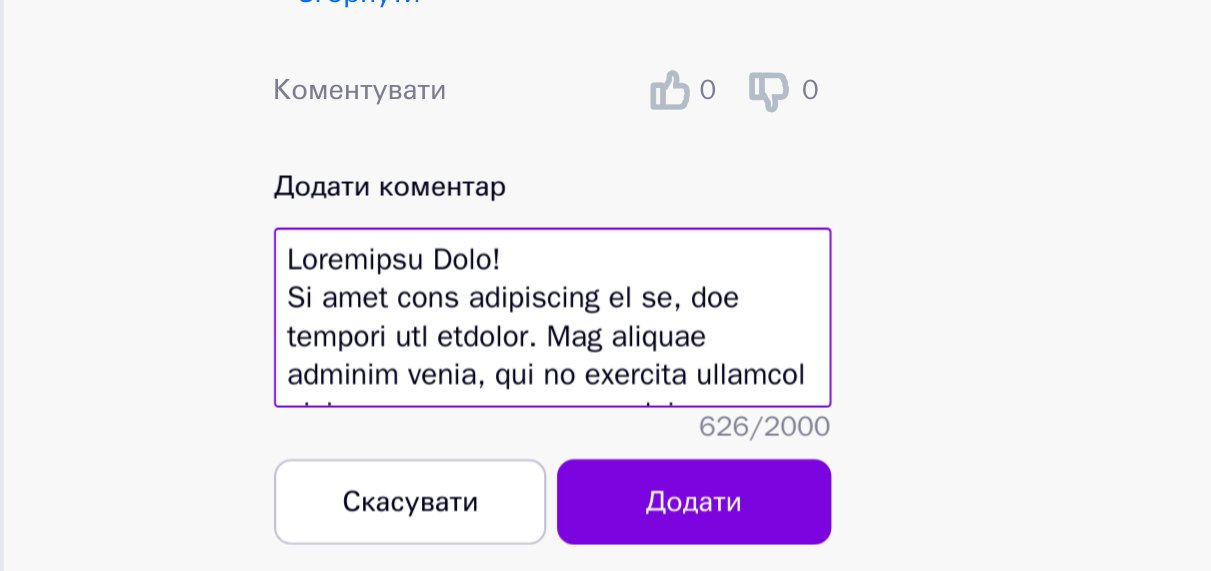 click at bounding box center (520, 323) 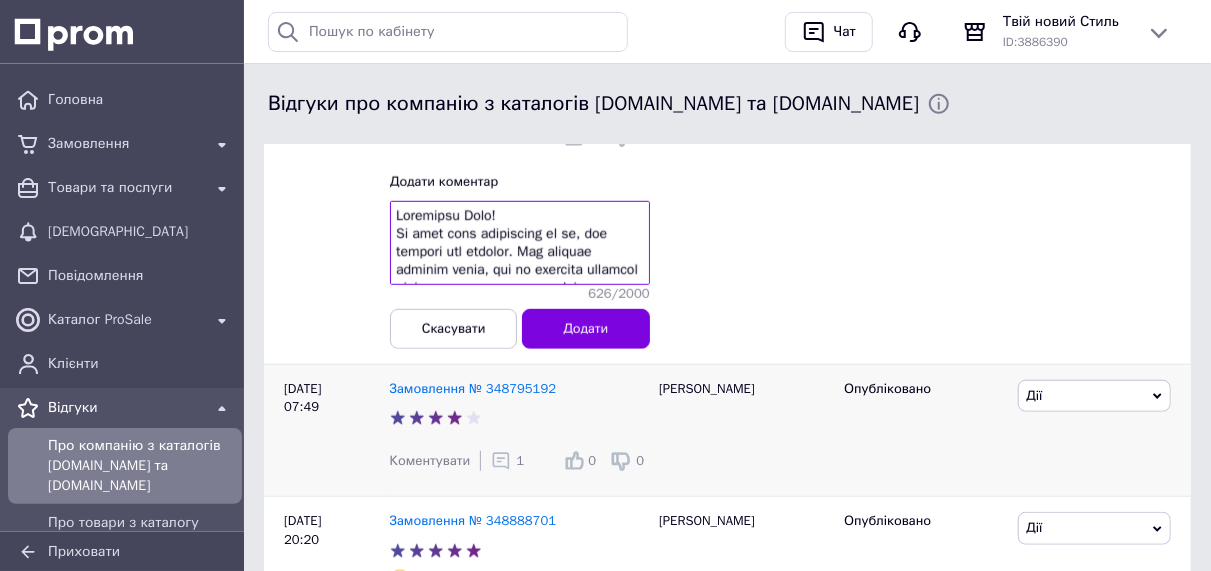 scroll, scrollTop: 700, scrollLeft: 0, axis: vertical 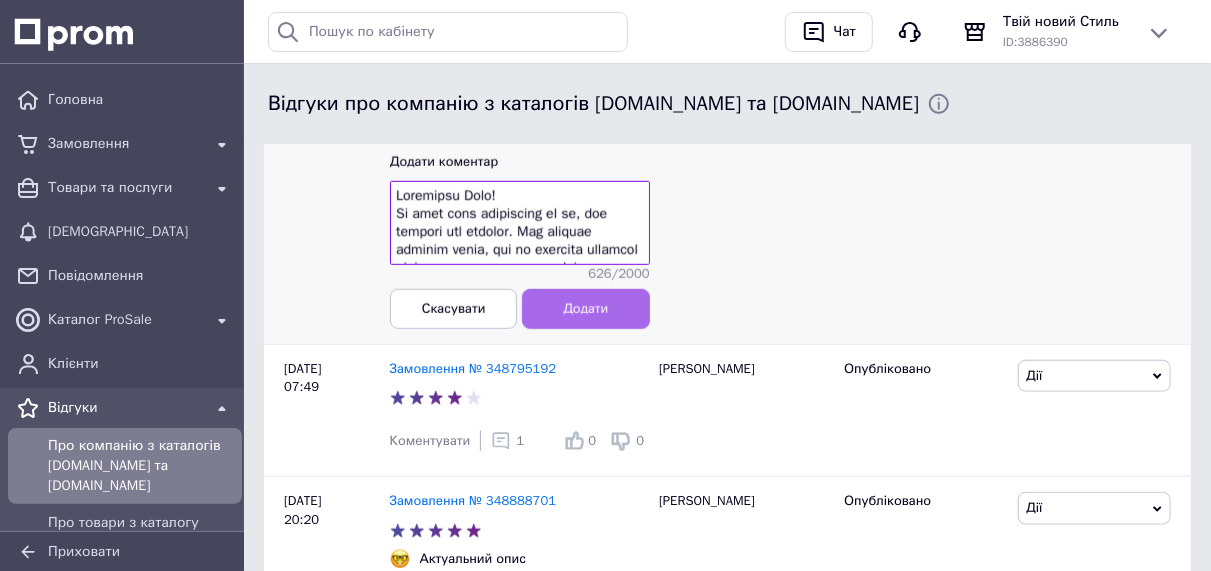 type on "Уважаемая Соня!
От всей души благодарим за то, что выбрали наш магазин. Нам безумно приятно знать, что вы остались довольны своей покупкой — такие отзывы вдохновляют нас становиться ещё лучше!
Мы всегда стараемся создавать для наших клиентов не просто комфортные покупки, а настоящие моменты радости. Надеемся, что и в будущем сможем радовать вас новыми стильными находками и отличным сервисом.
Если у вас будут вопросы или пожелания — мы всегда на связи и с удовольствием подберём для вас что-то особенное. Заглядывайте к нам снова — мы уже ждём с нетерпением новой встречи!
С любовью,
Ваш интернет магазин "Твой новый Стиль"..." 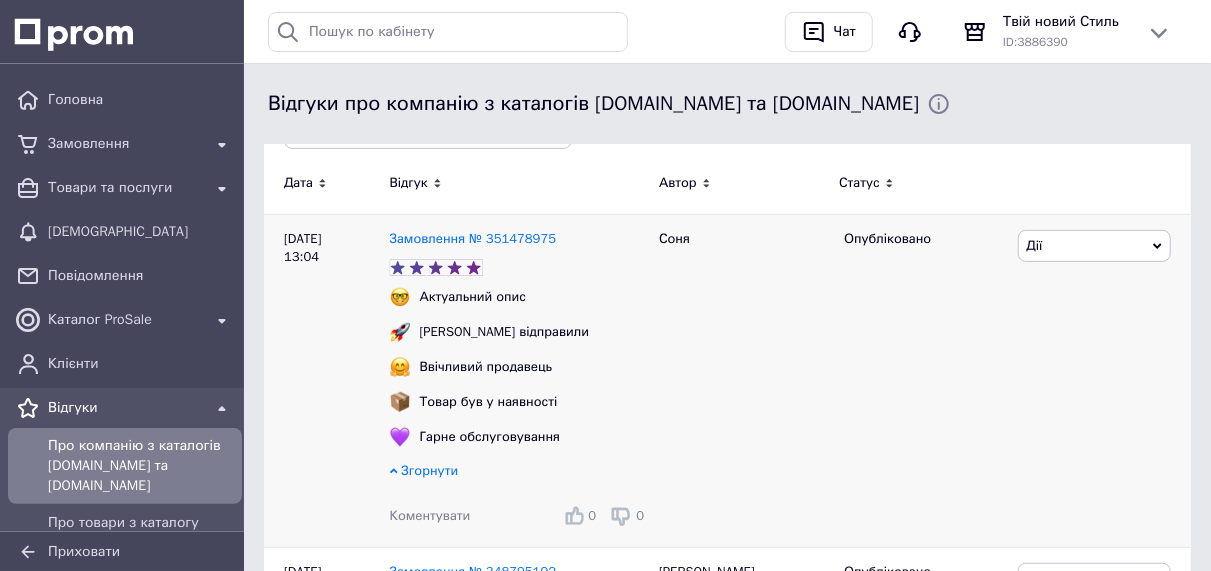 scroll, scrollTop: 400, scrollLeft: 0, axis: vertical 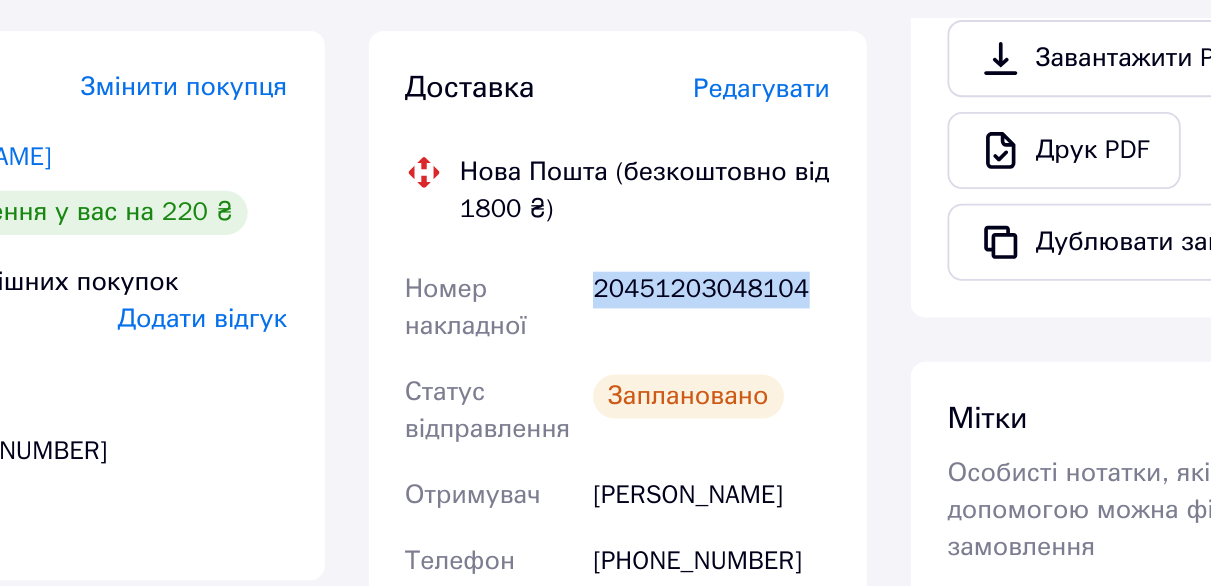 drag, startPoint x: 799, startPoint y: 277, endPoint x: 688, endPoint y: 278, distance: 111.0045 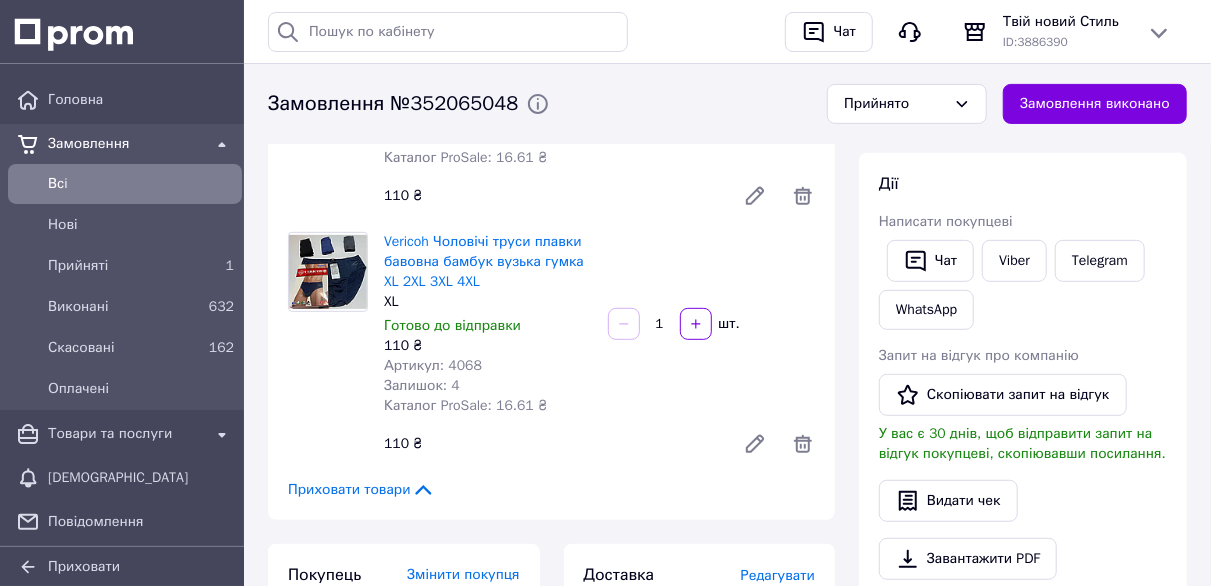 scroll, scrollTop: 300, scrollLeft: 0, axis: vertical 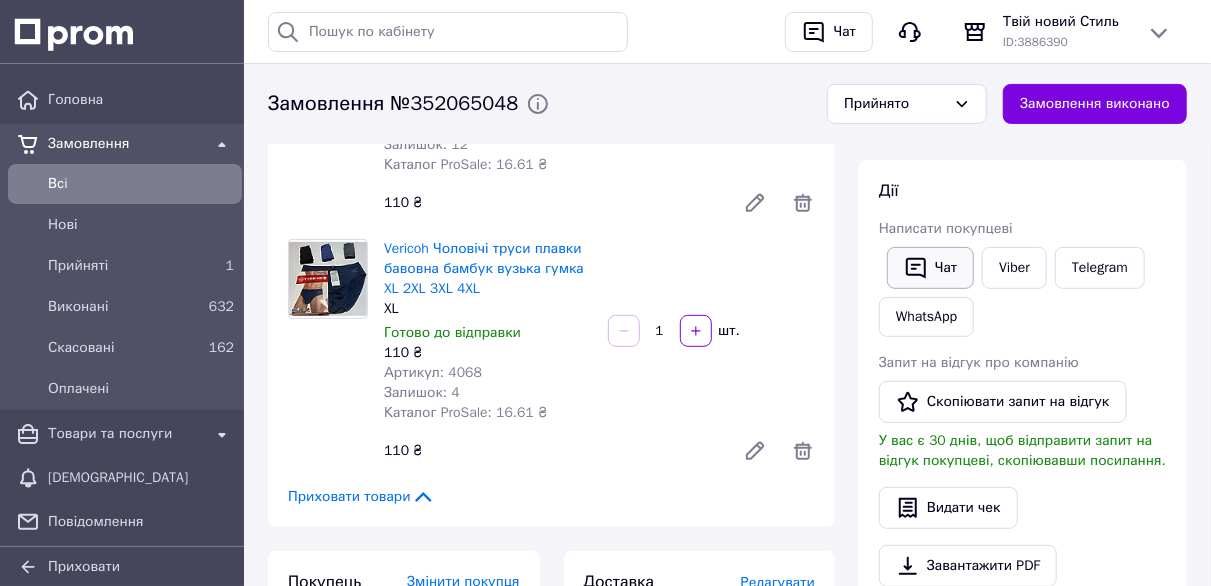 click on "Чат" at bounding box center (930, 268) 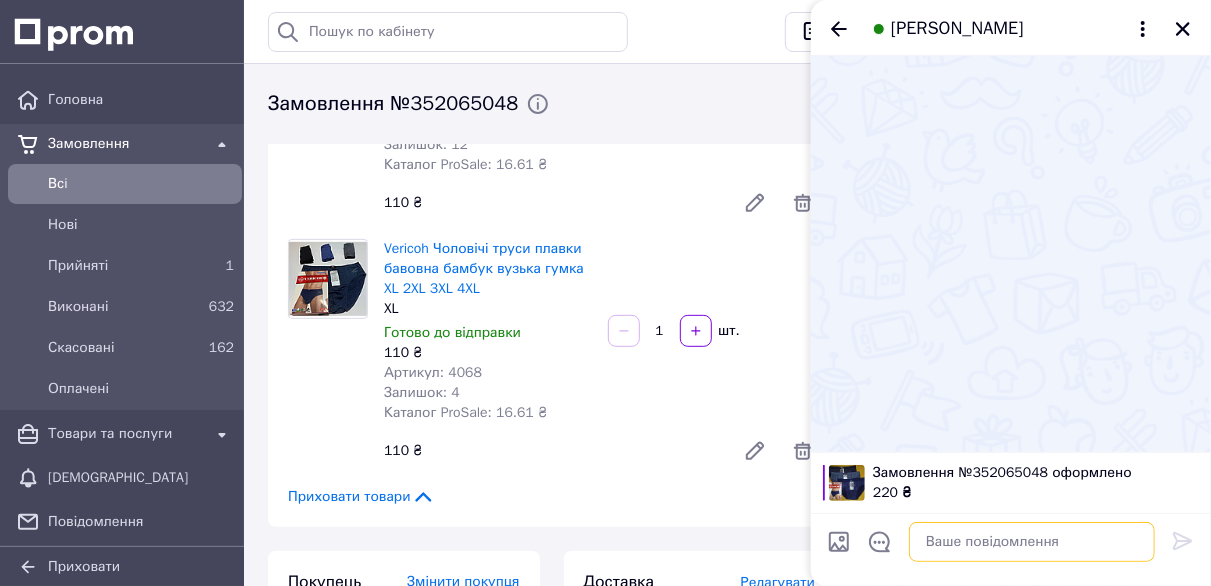 click at bounding box center (1032, 542) 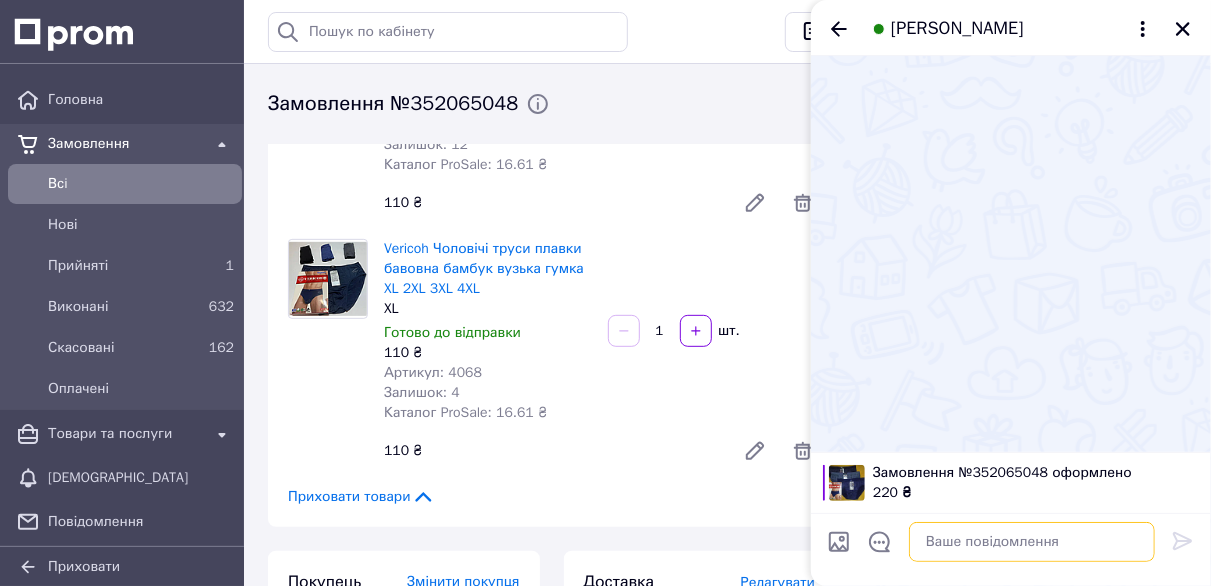 paste on "20451203048104" 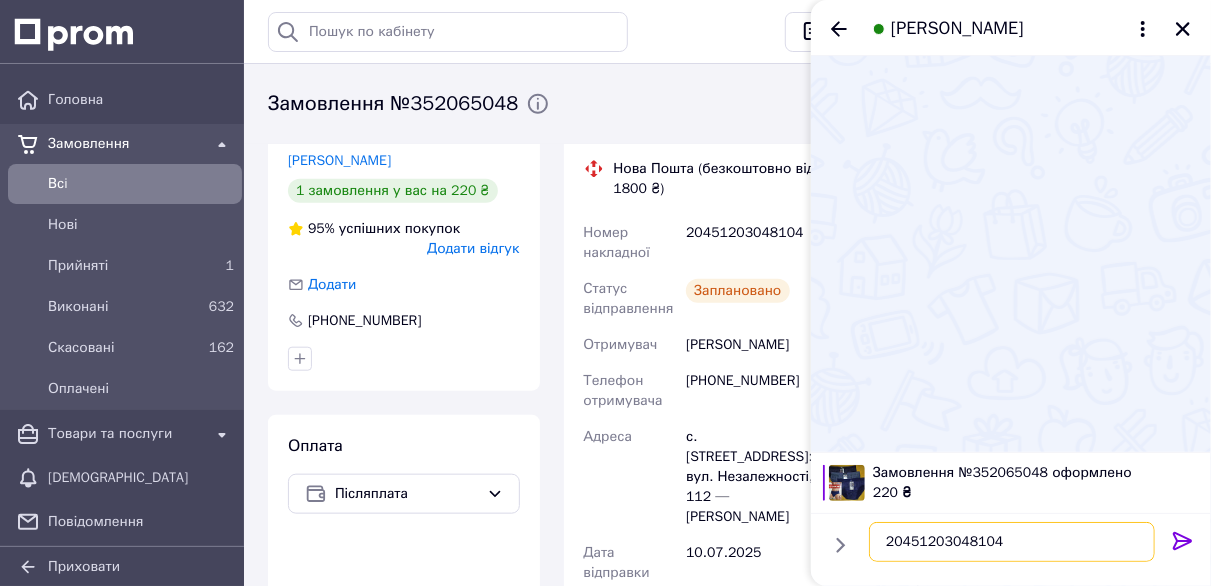 scroll, scrollTop: 800, scrollLeft: 0, axis: vertical 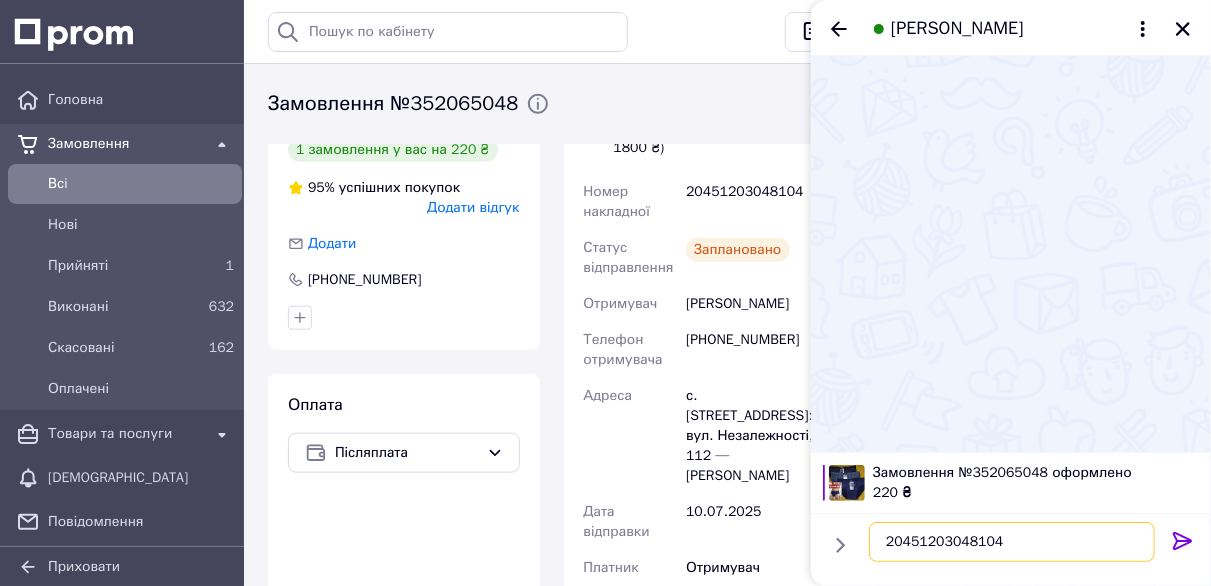 paste on "Вітаємо! Ваше замовлення успішно прийнято та буде відправлено вже сьогодні. Щиро дякуємо, що обрали нас! Бажаємо вам гарного дня! З повагою, інтернет-магазин «Твій новий Стиль»." 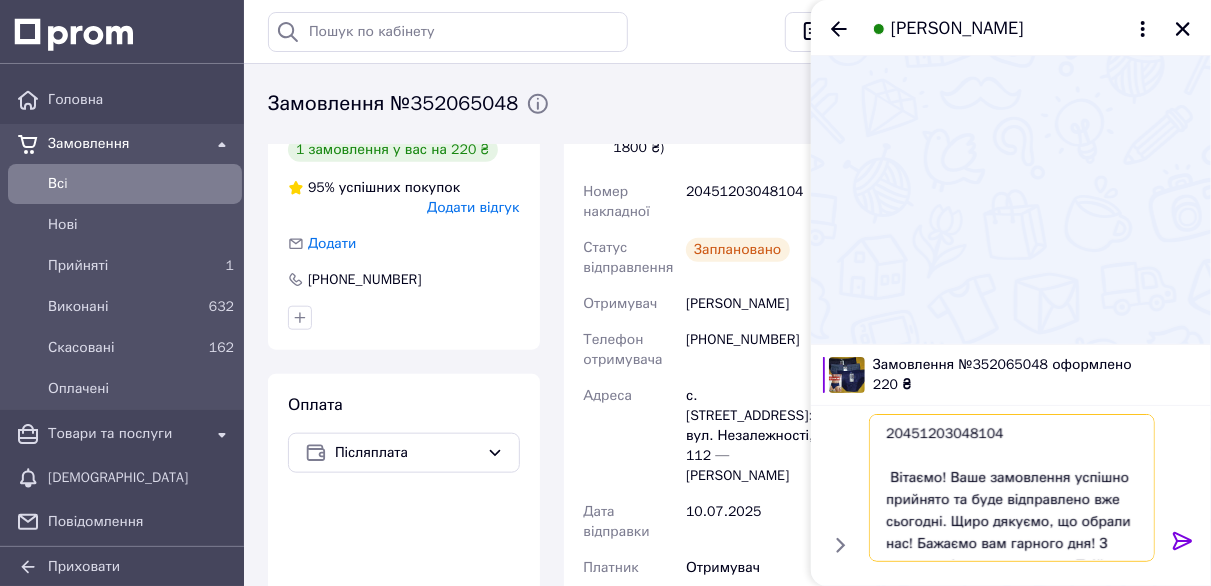 scroll, scrollTop: 36, scrollLeft: 0, axis: vertical 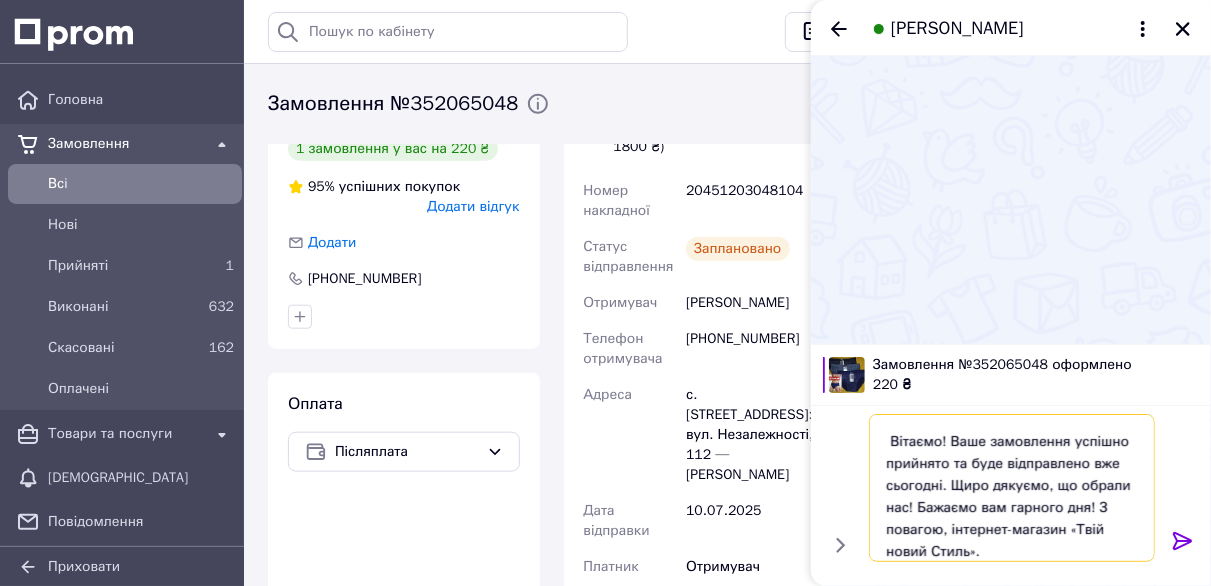 type on "20451203048104
Вітаємо! Ваше замовлення успішно прийнято та буде відправлено вже сьогодні. Щиро дякуємо, що обрали нас! Бажаємо вам гарного дня! З повагою, інтернет-магазин «Твій новий Стиль»." 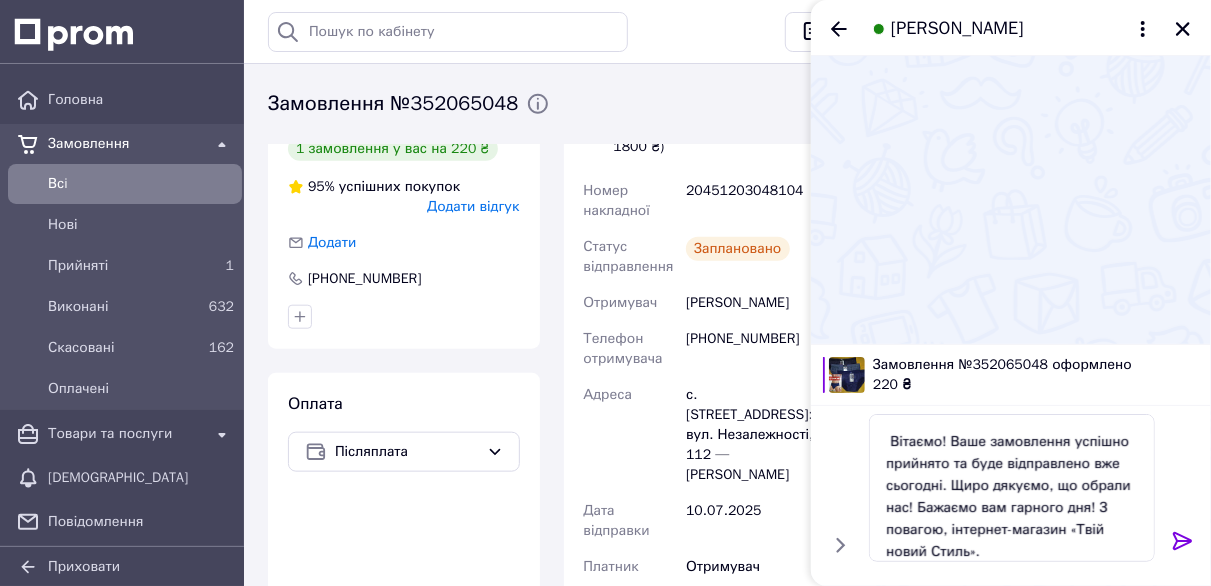 click 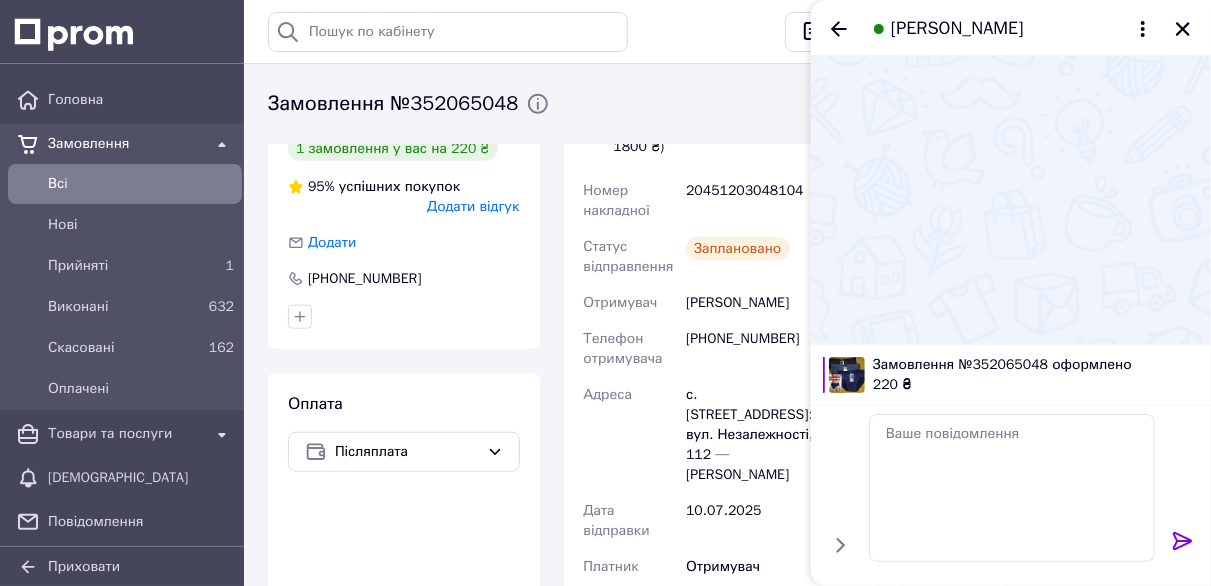 scroll, scrollTop: 0, scrollLeft: 0, axis: both 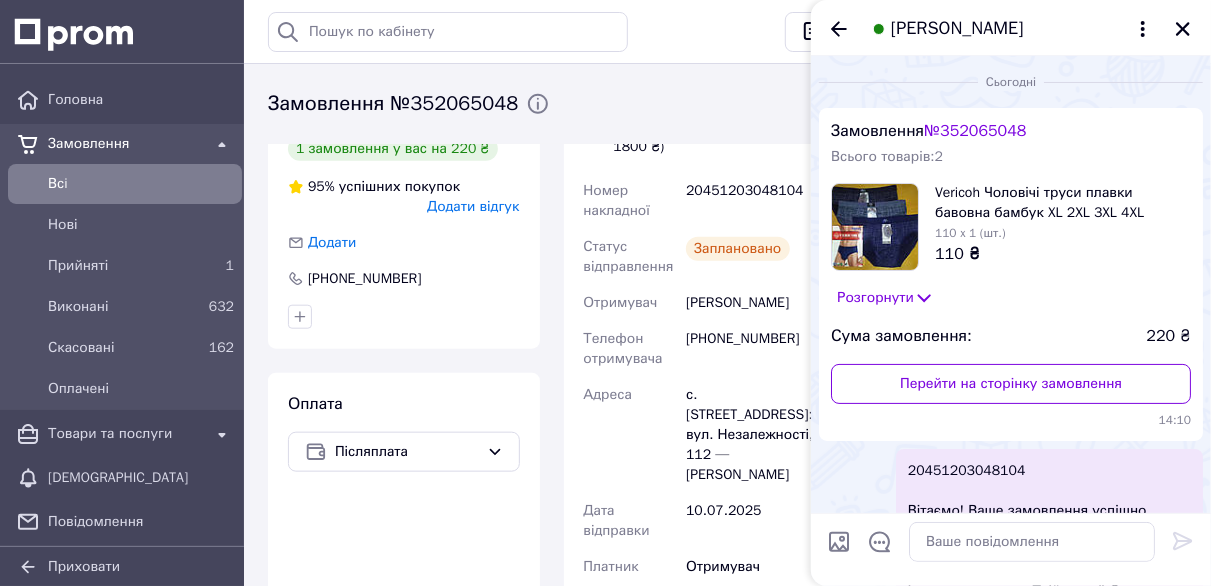 click 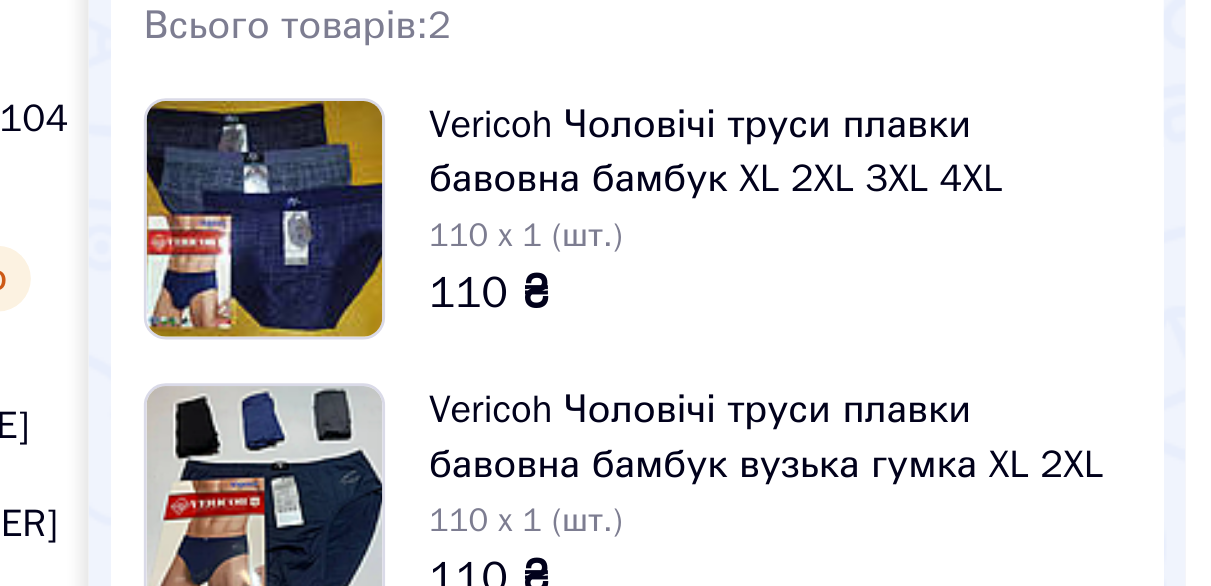 scroll, scrollTop: 801, scrollLeft: 0, axis: vertical 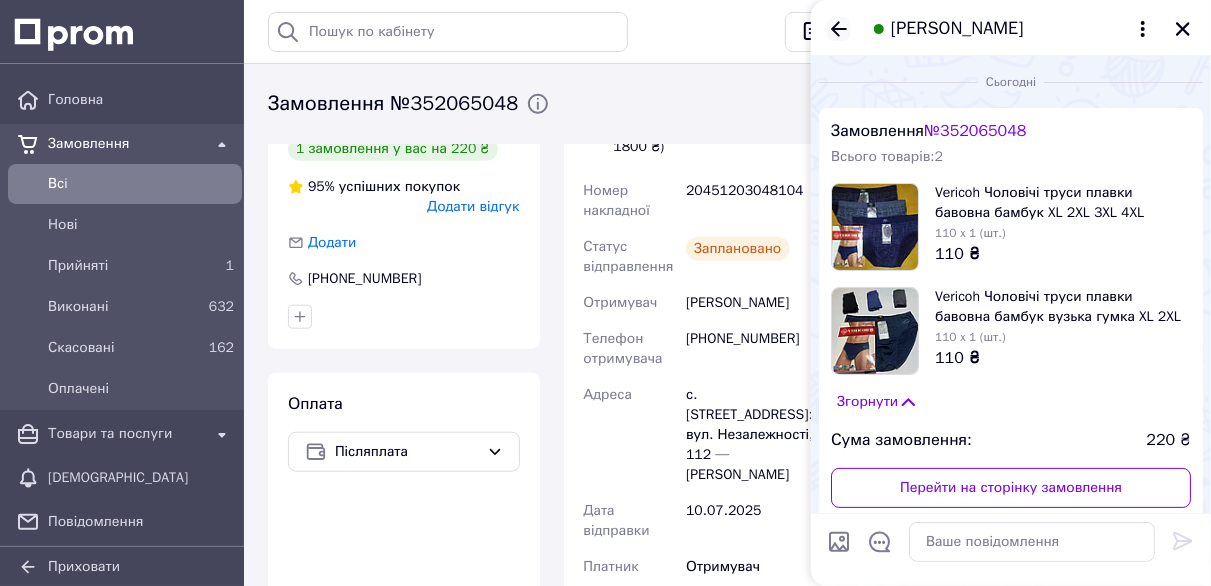 click 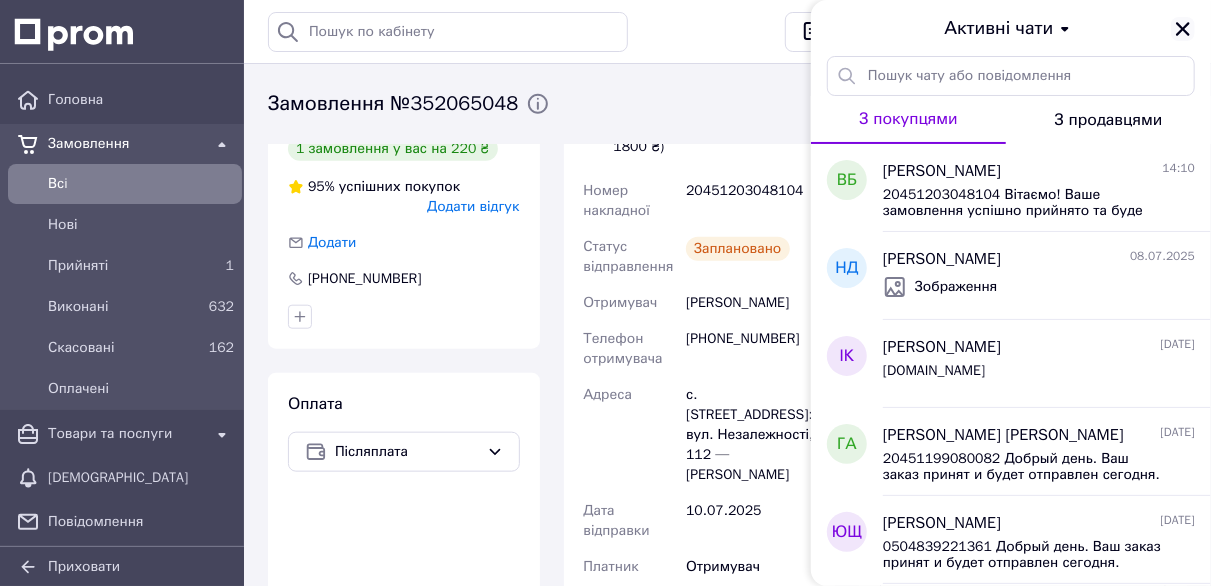 click 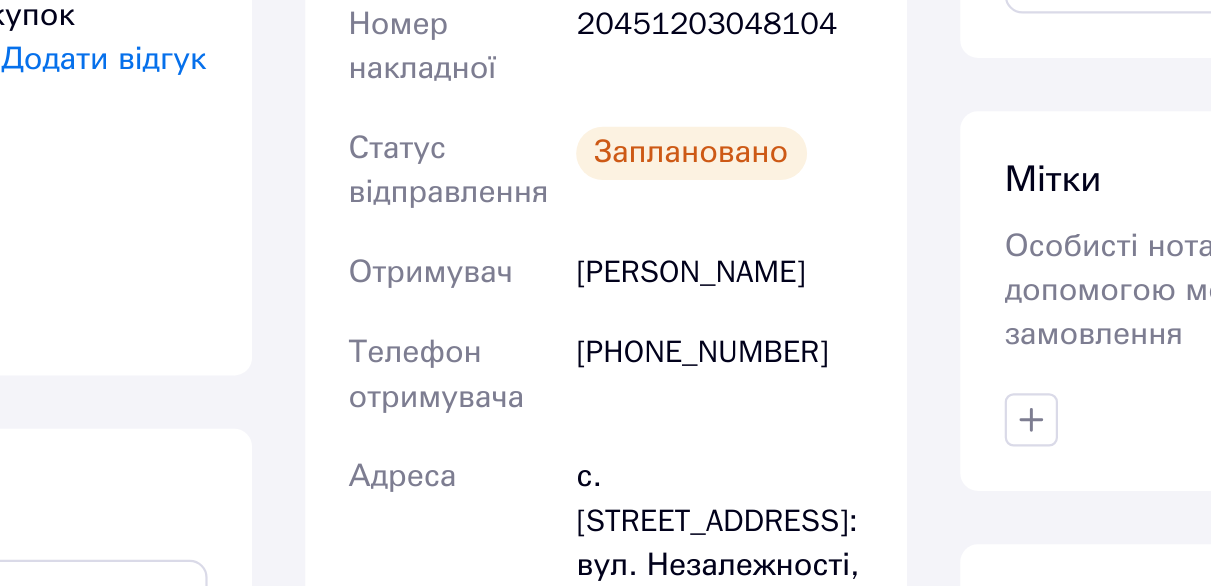 scroll, scrollTop: 823, scrollLeft: 0, axis: vertical 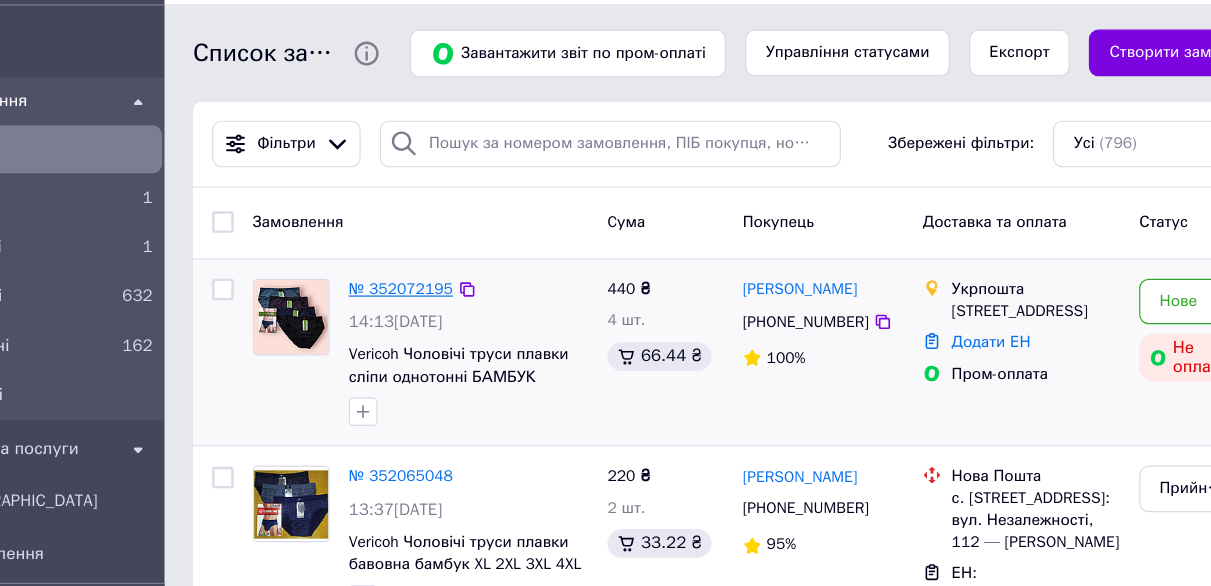 click on "№ 352072195" at bounding box center (441, 300) 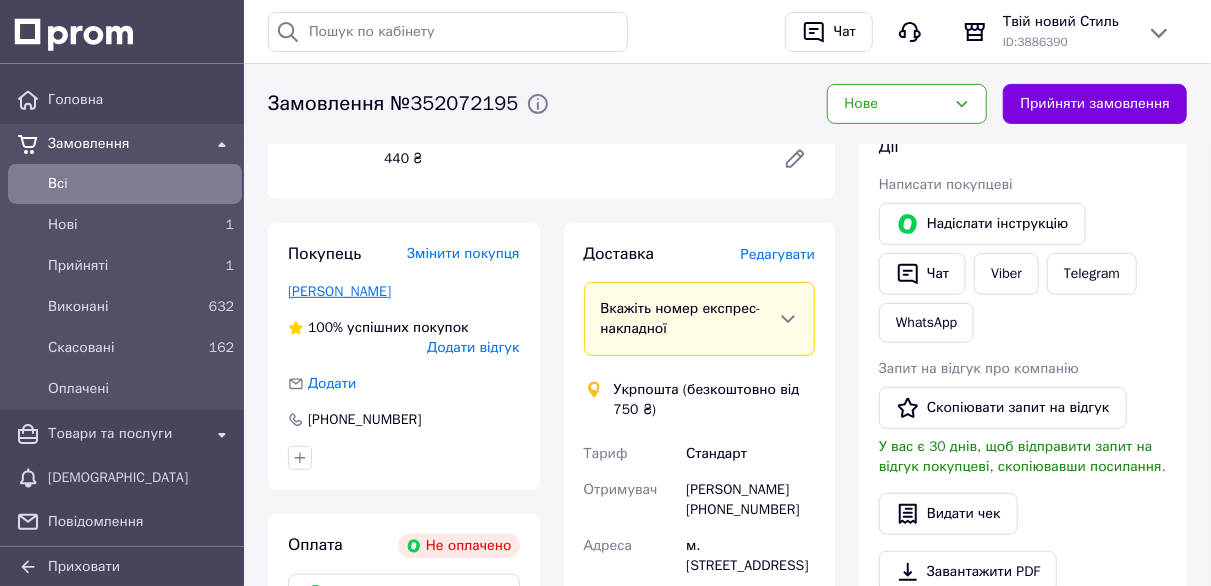scroll, scrollTop: 0, scrollLeft: 0, axis: both 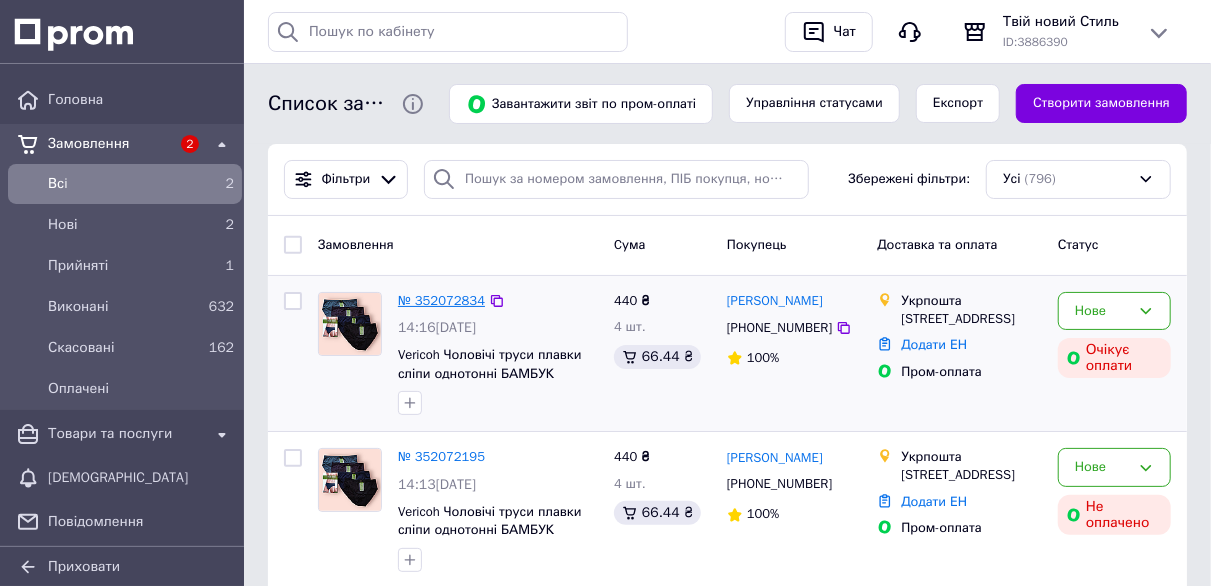 click on "№ 352072834" at bounding box center [441, 300] 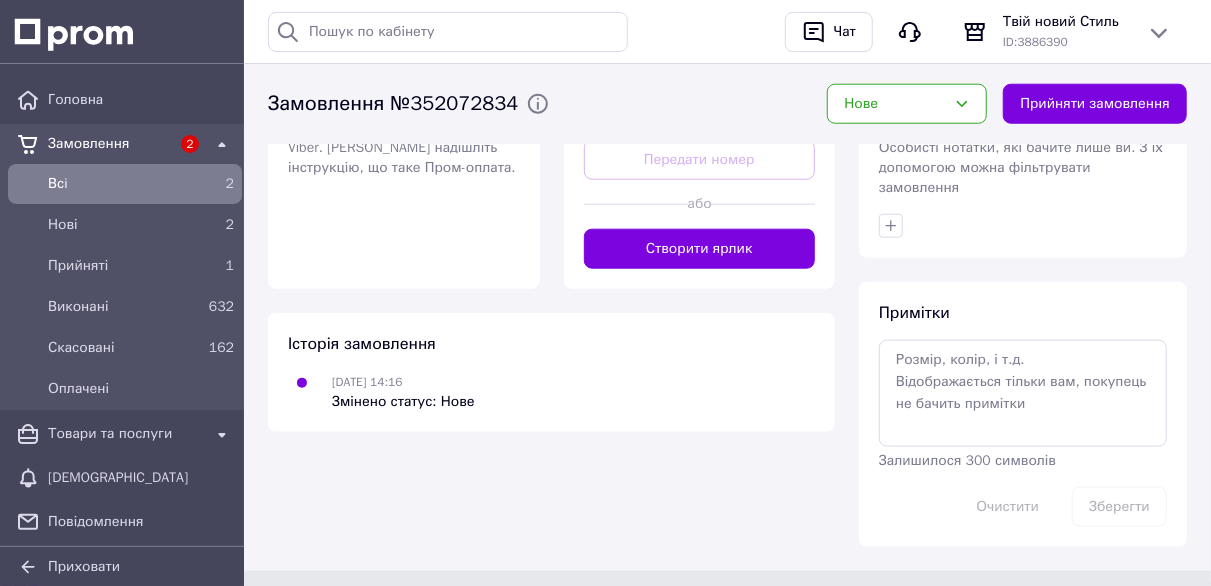 scroll, scrollTop: 644, scrollLeft: 0, axis: vertical 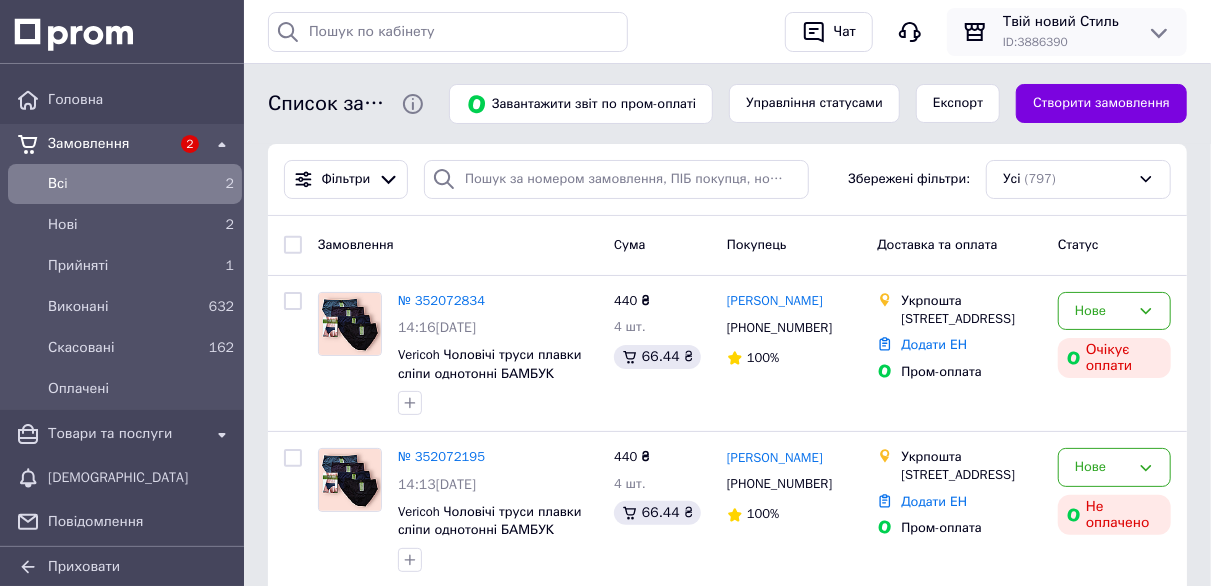 click 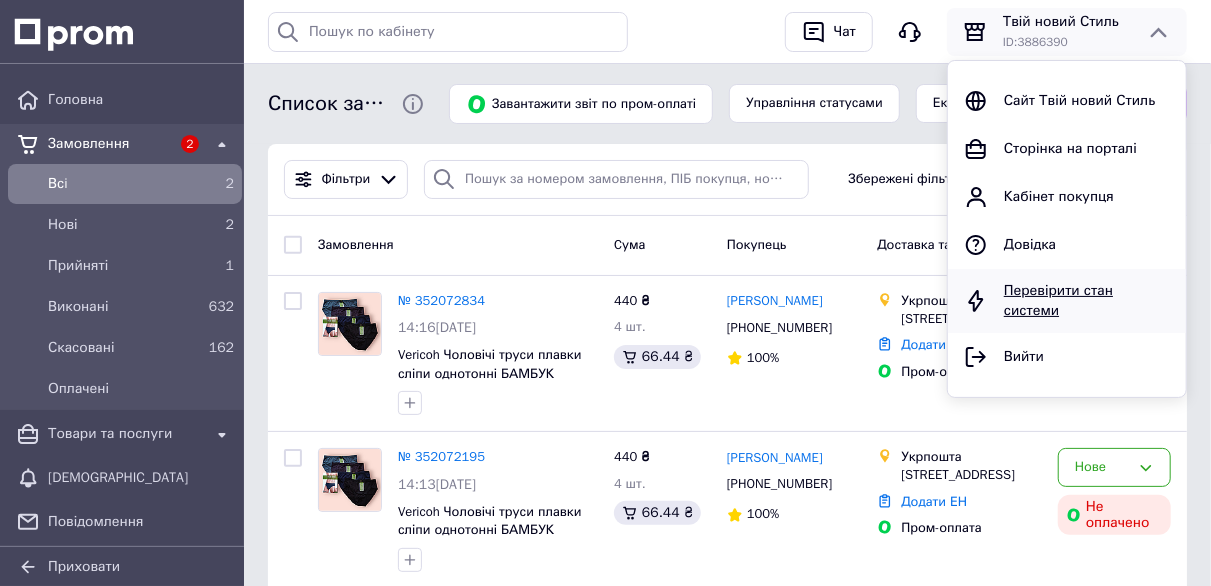 click on "Перевірити стан системи" at bounding box center [1058, 300] 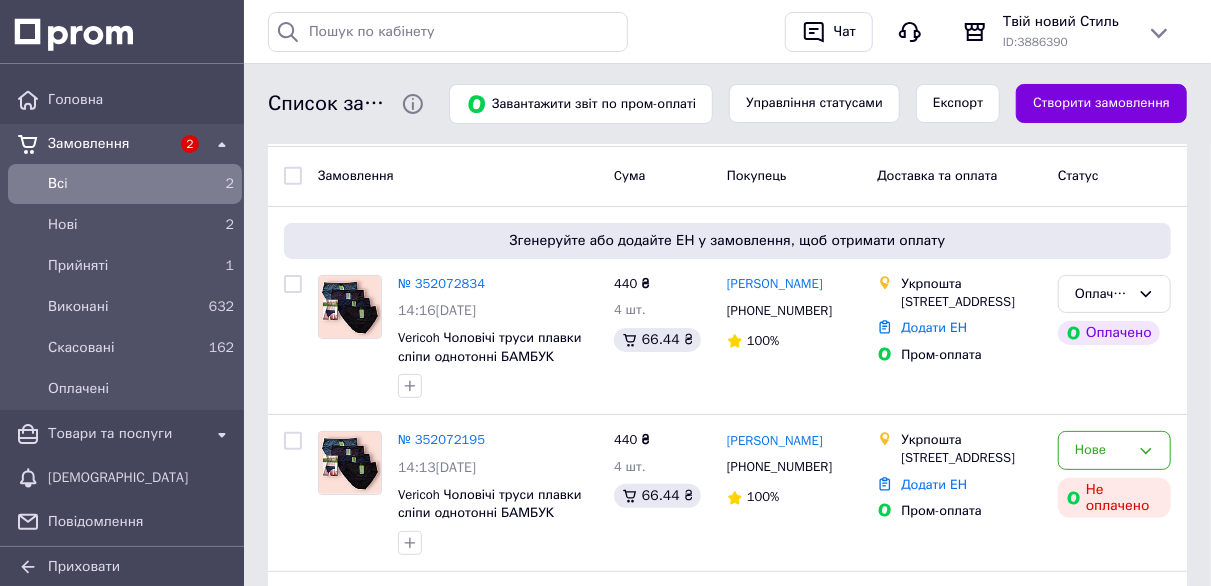 scroll, scrollTop: 100, scrollLeft: 0, axis: vertical 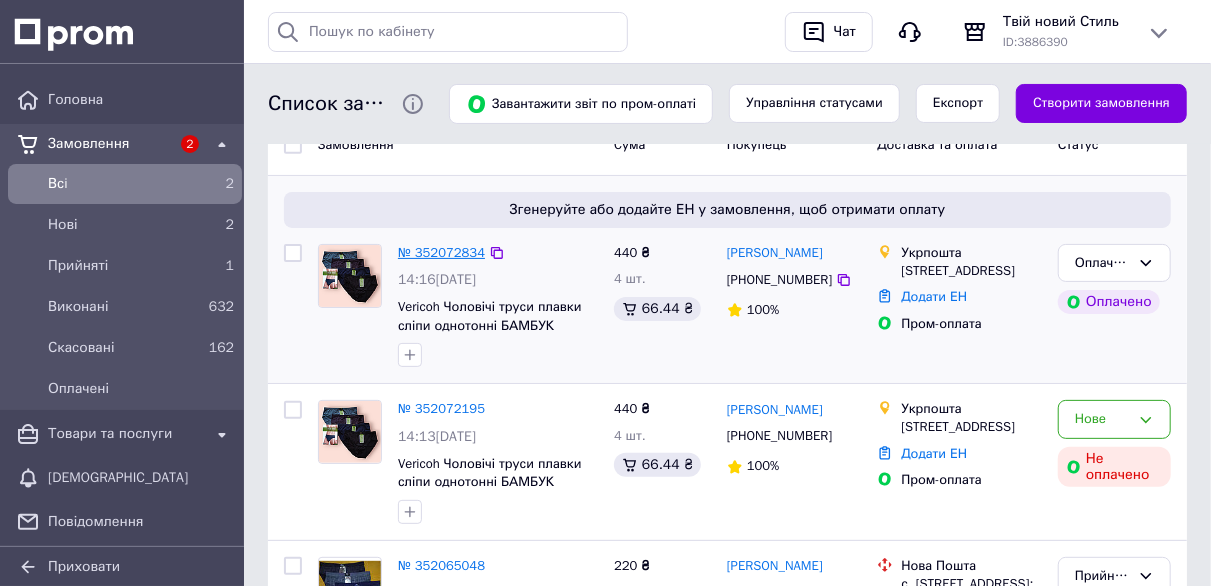 click on "№ 352072834" at bounding box center [441, 252] 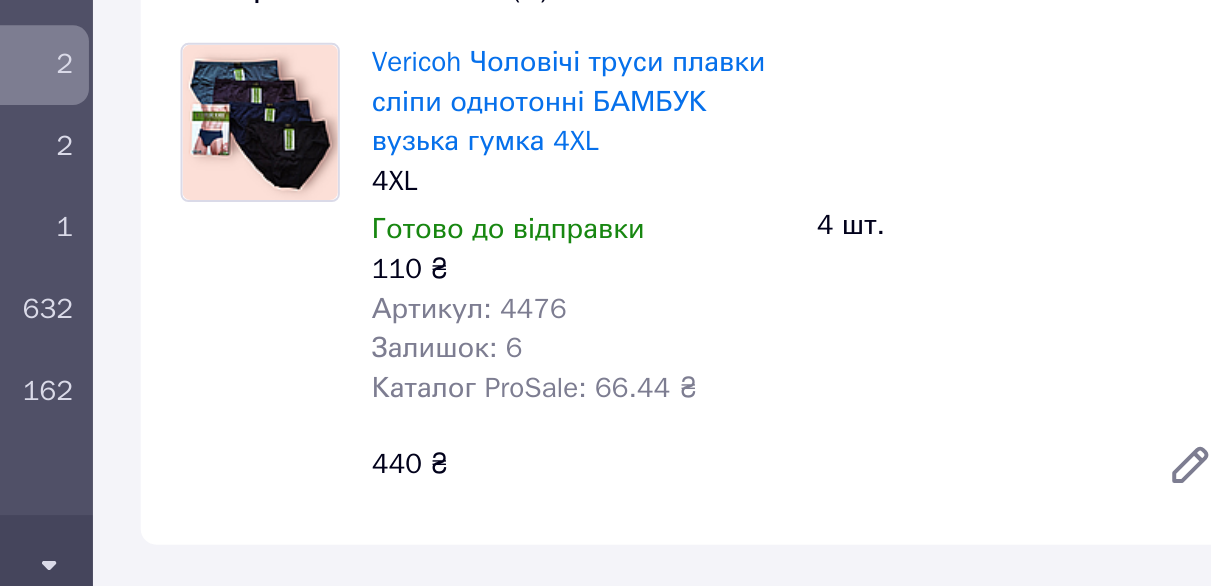 scroll, scrollTop: 200, scrollLeft: 0, axis: vertical 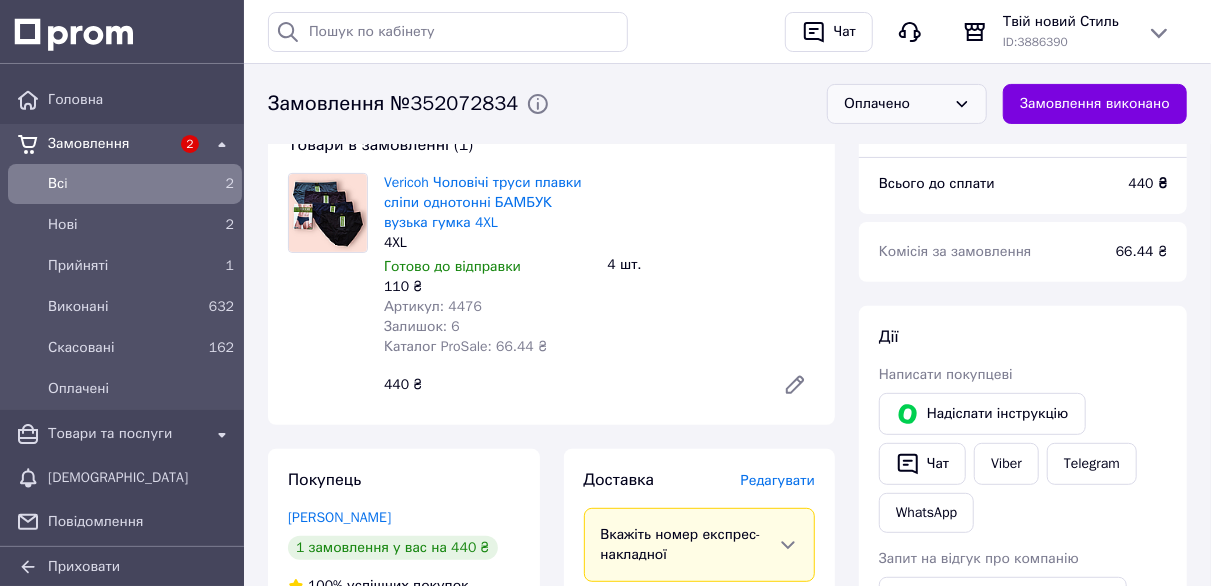click on "Оплачено" at bounding box center [907, 104] 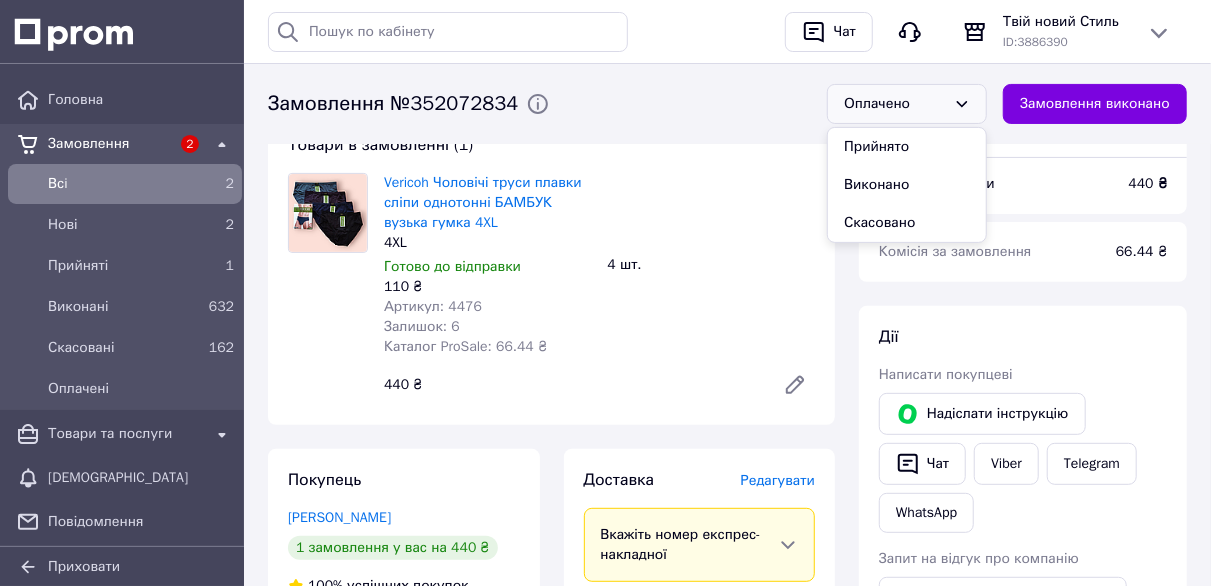 click on "Прийнято" at bounding box center (907, 147) 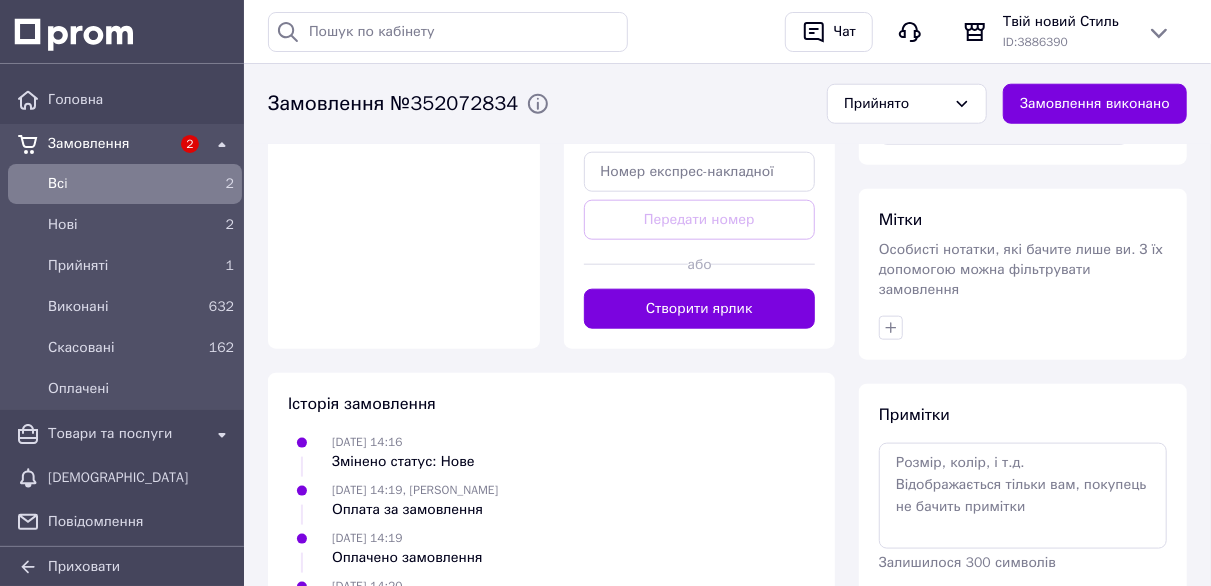 scroll, scrollTop: 949, scrollLeft: 0, axis: vertical 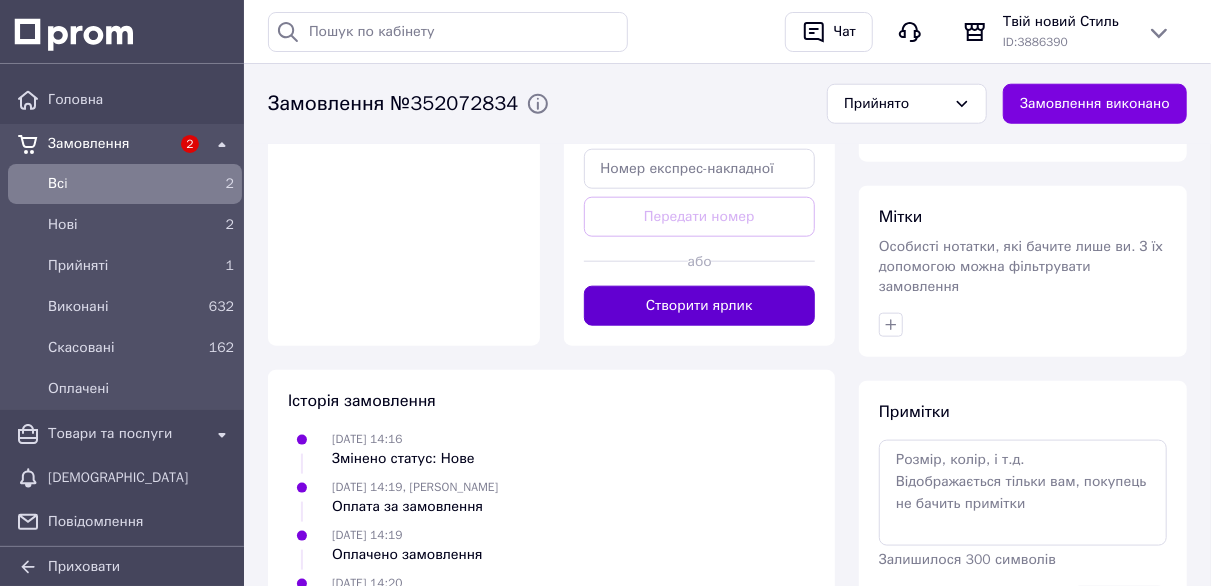 click on "Створити ярлик" at bounding box center [700, 306] 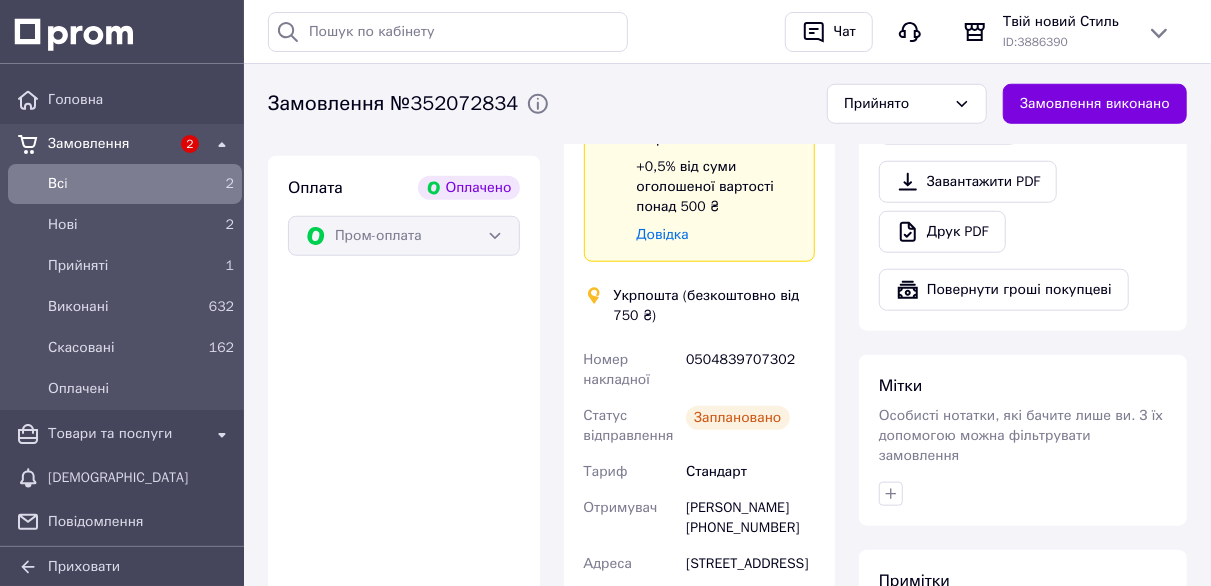 scroll, scrollTop: 749, scrollLeft: 0, axis: vertical 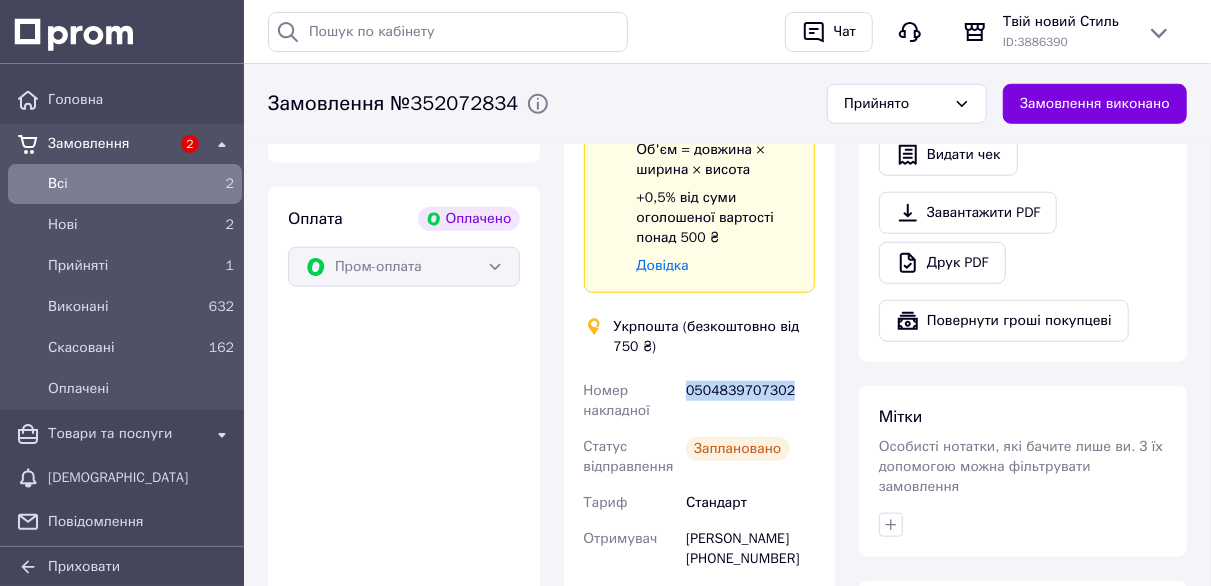 drag, startPoint x: 796, startPoint y: 397, endPoint x: 687, endPoint y: 405, distance: 109.29318 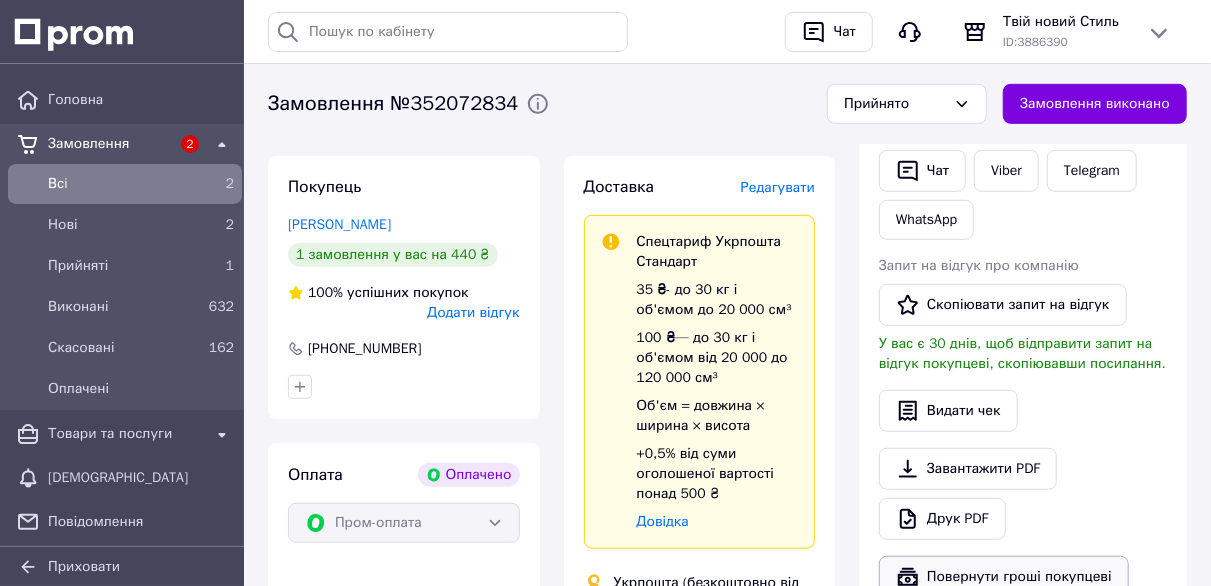 scroll, scrollTop: 449, scrollLeft: 0, axis: vertical 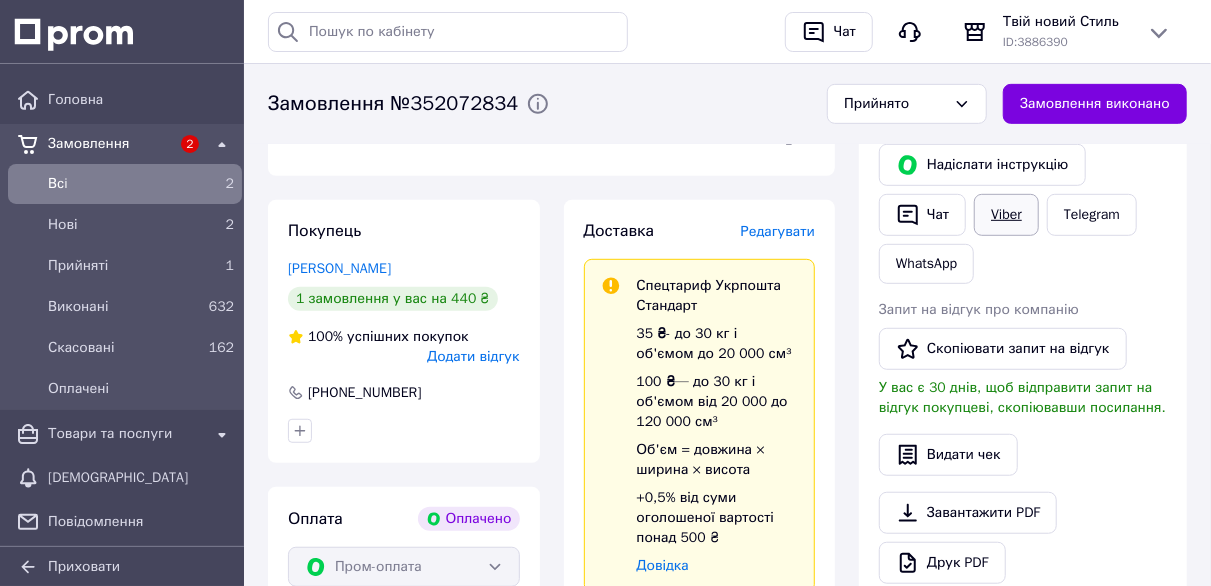 click on "Viber" at bounding box center [1006, 215] 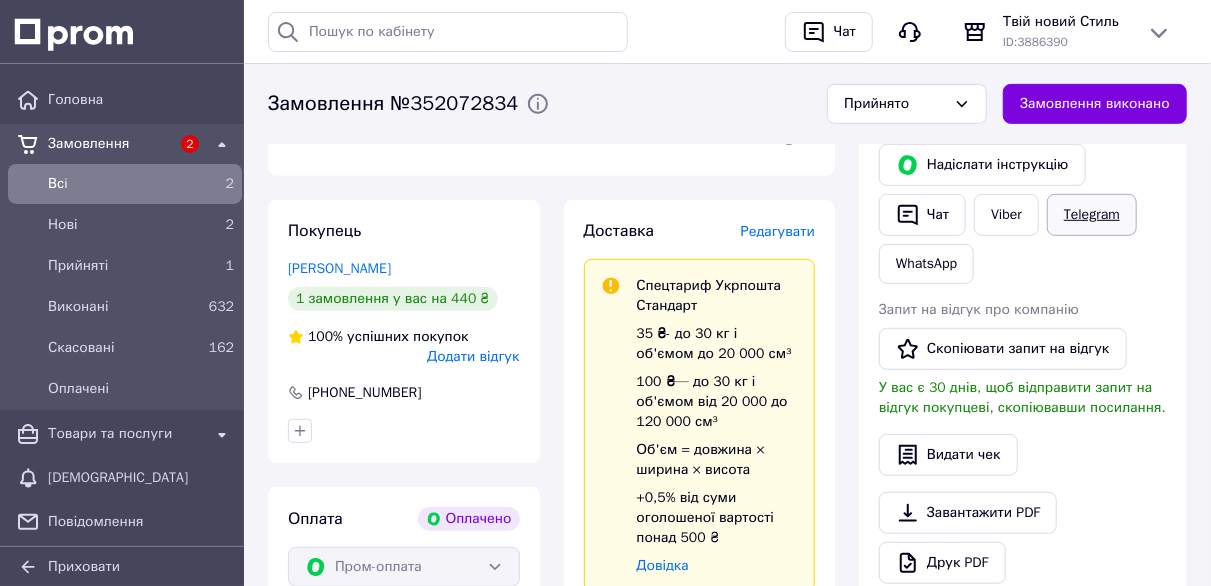 click on "Telegram" at bounding box center (1092, 215) 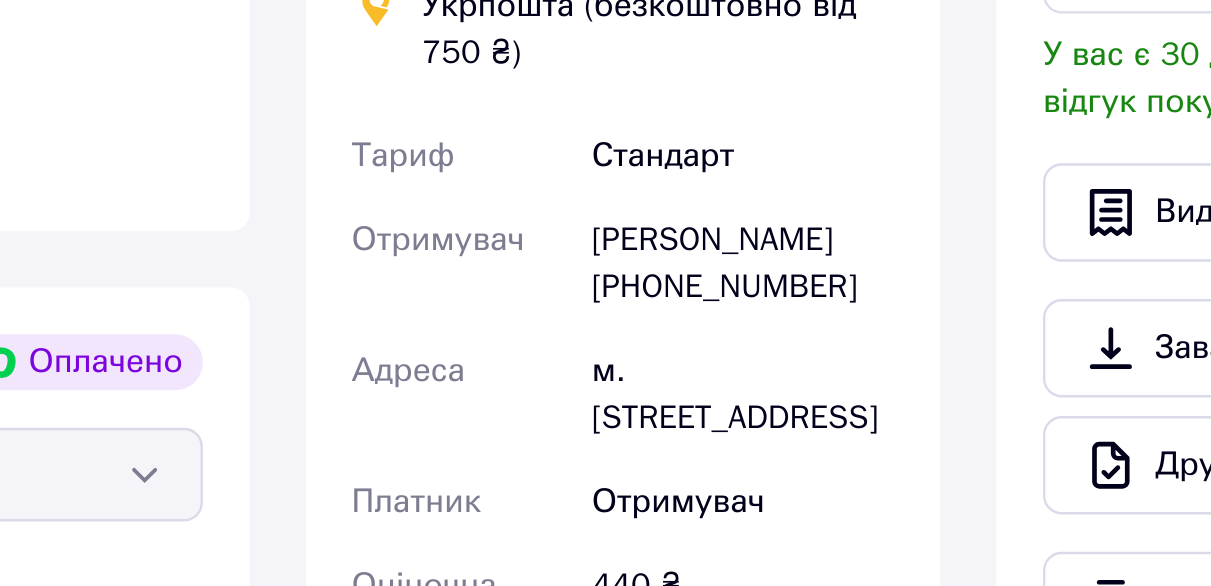 scroll, scrollTop: 602, scrollLeft: 0, axis: vertical 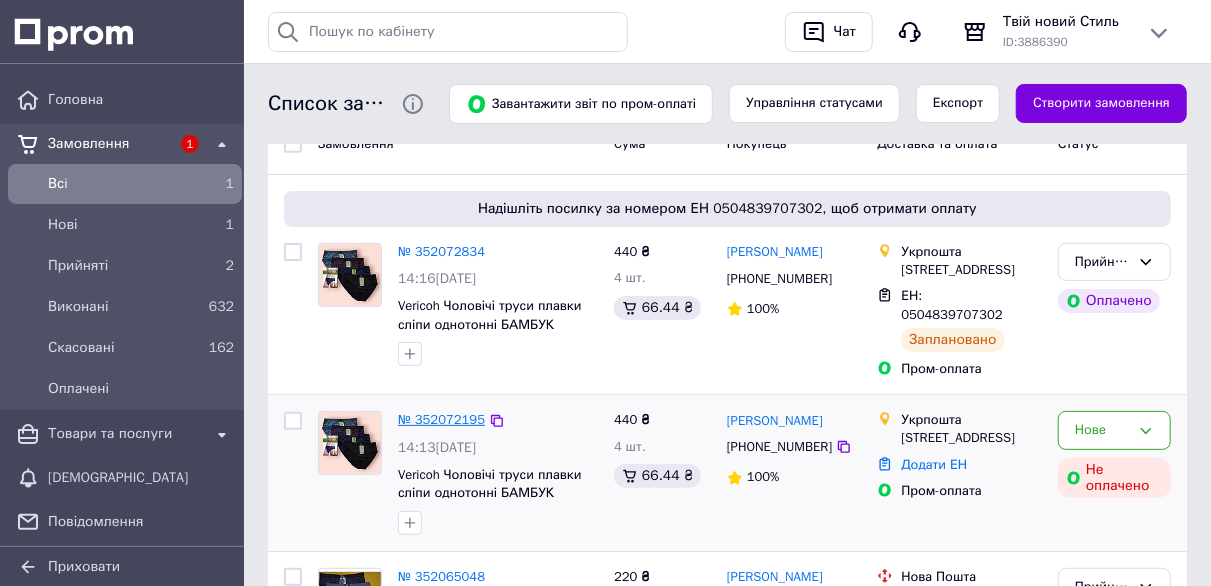 click on "№ 352072195" at bounding box center (441, 419) 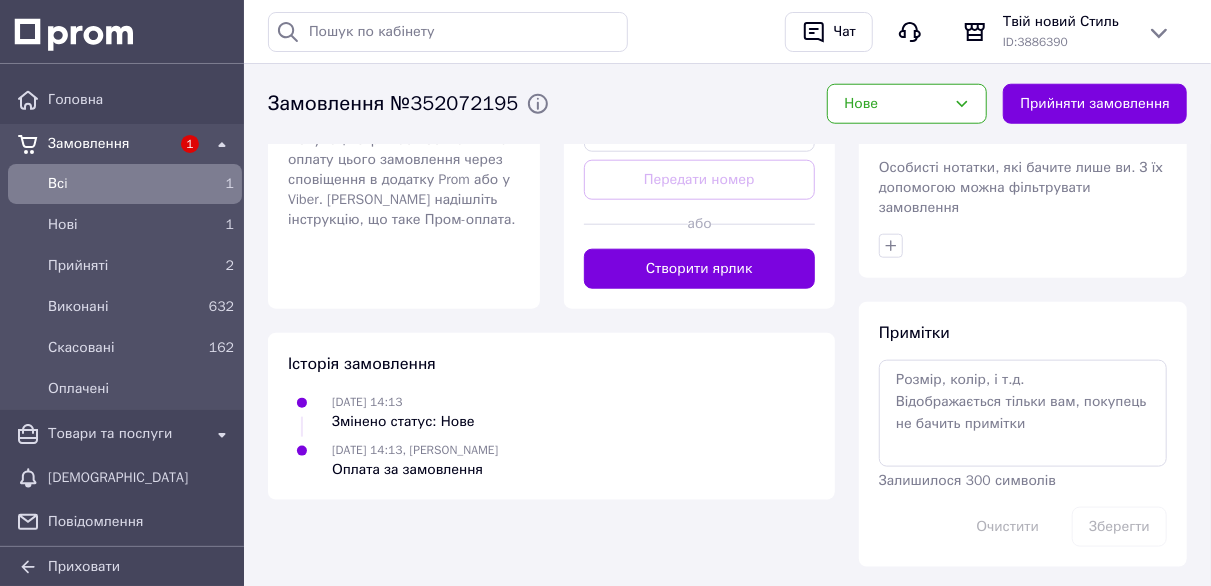 scroll, scrollTop: 944, scrollLeft: 0, axis: vertical 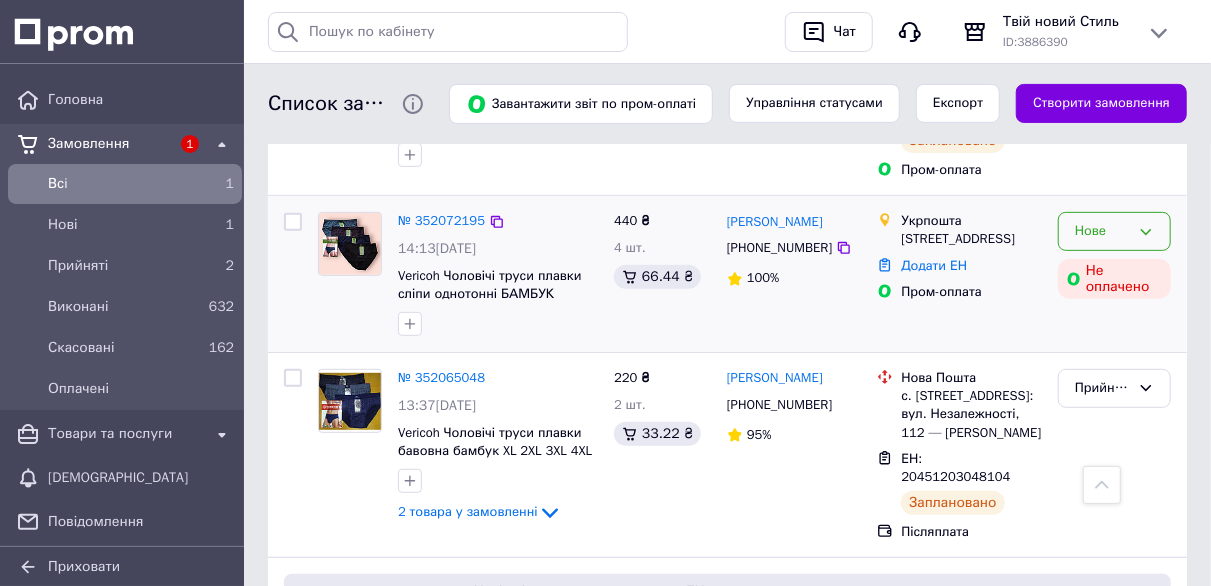 click on "Нове" at bounding box center [1114, 231] 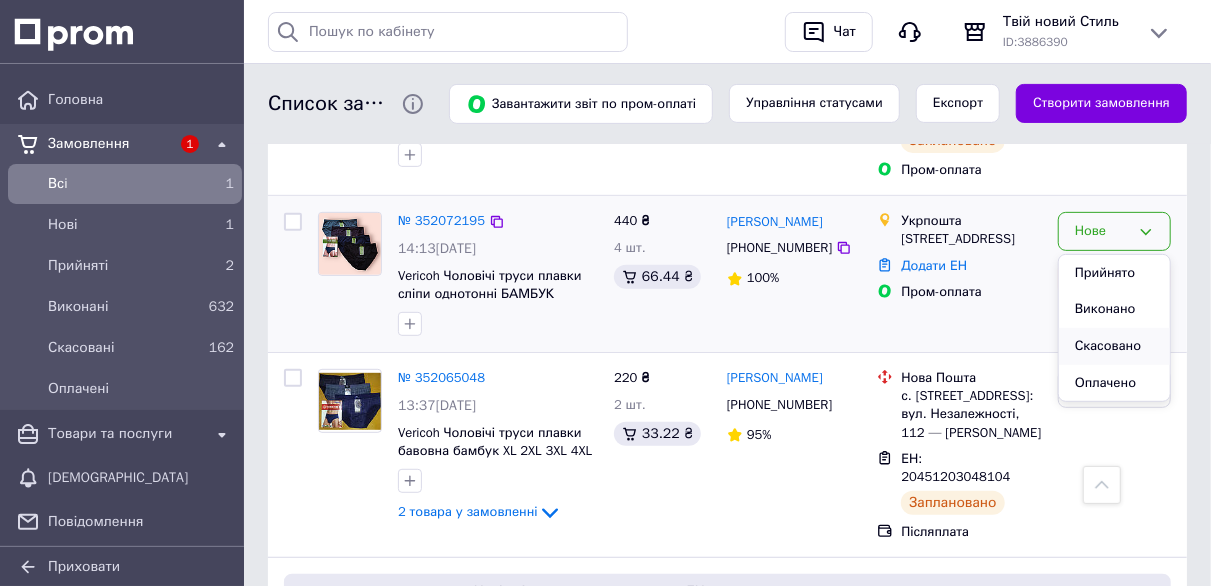 click on "Скасовано" at bounding box center [1114, 346] 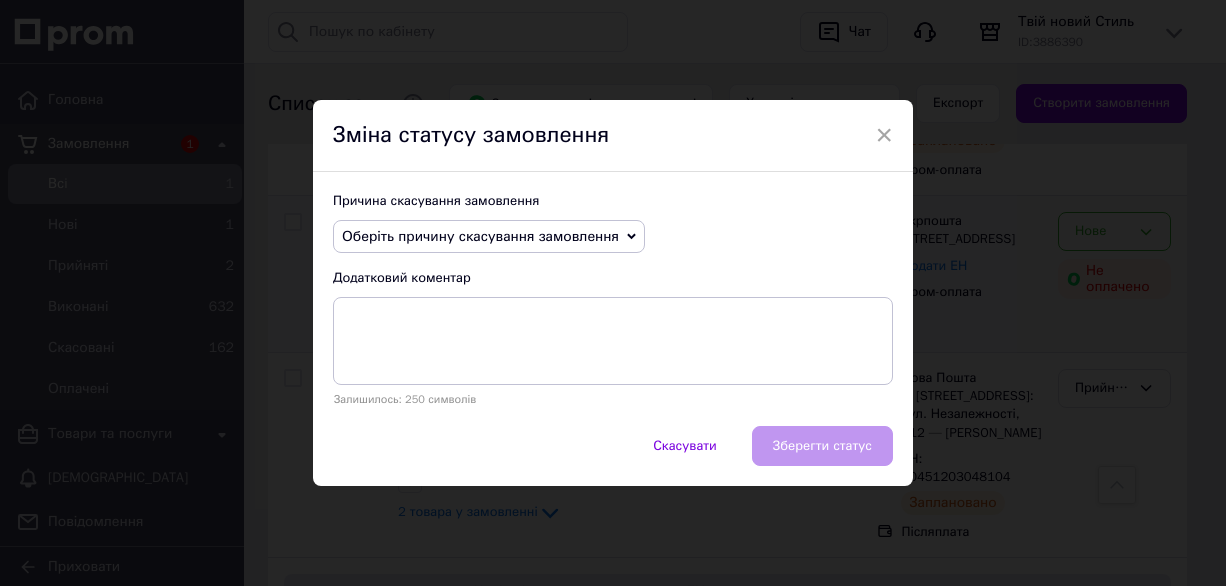 click 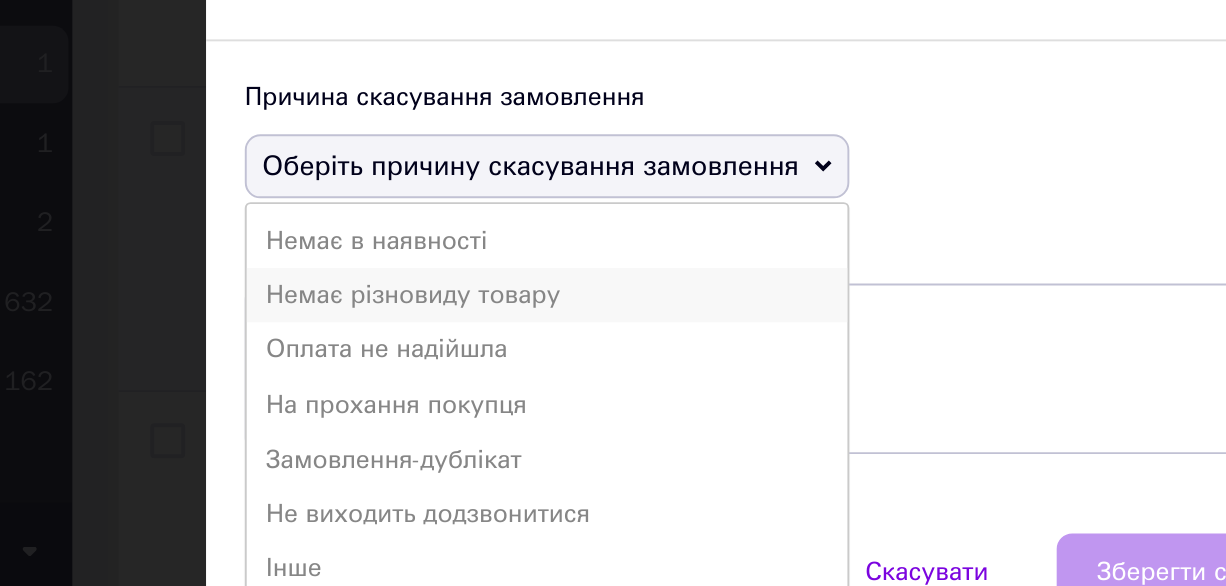 scroll, scrollTop: 300, scrollLeft: 0, axis: vertical 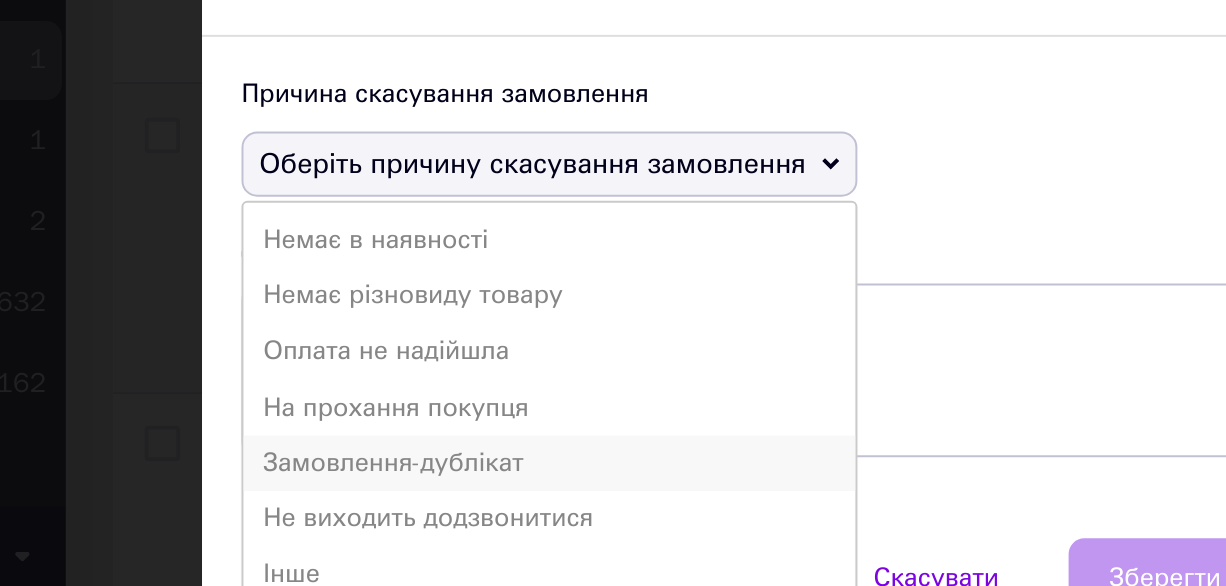 click on "Замовлення-дублікат" at bounding box center [489, 388] 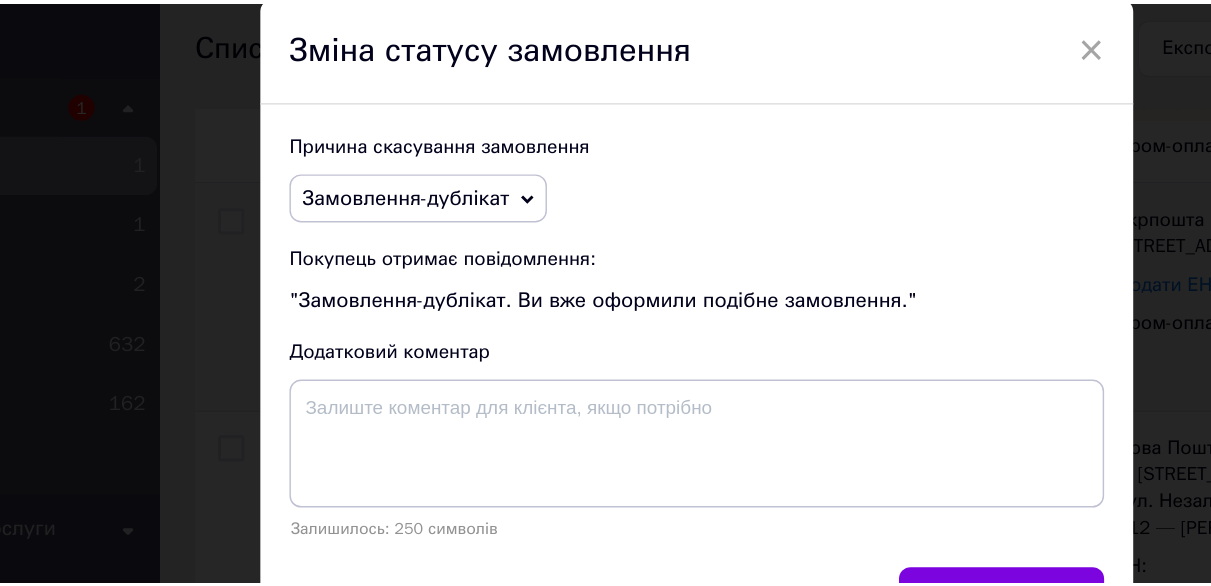 scroll, scrollTop: 300, scrollLeft: 0, axis: vertical 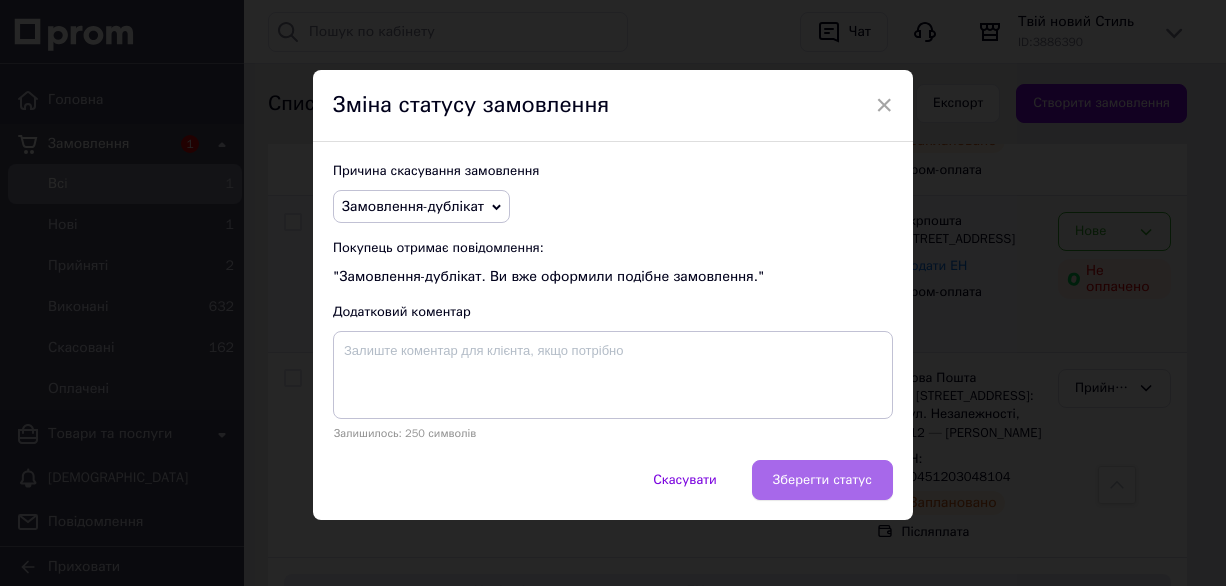 click on "Зберегти статус" at bounding box center [822, 480] 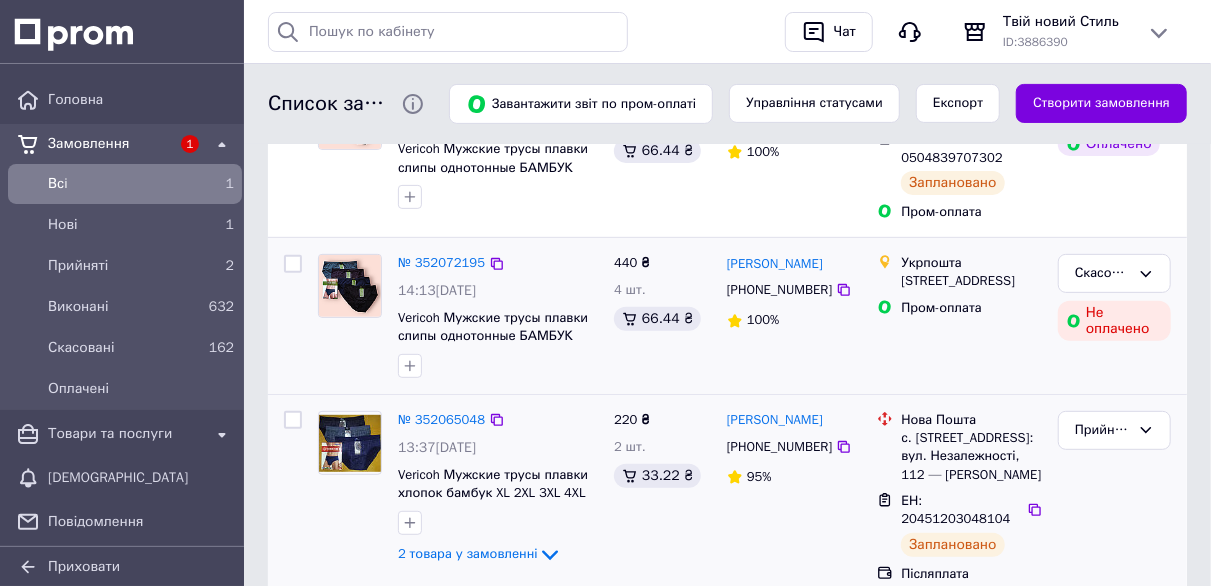 scroll, scrollTop: 300, scrollLeft: 0, axis: vertical 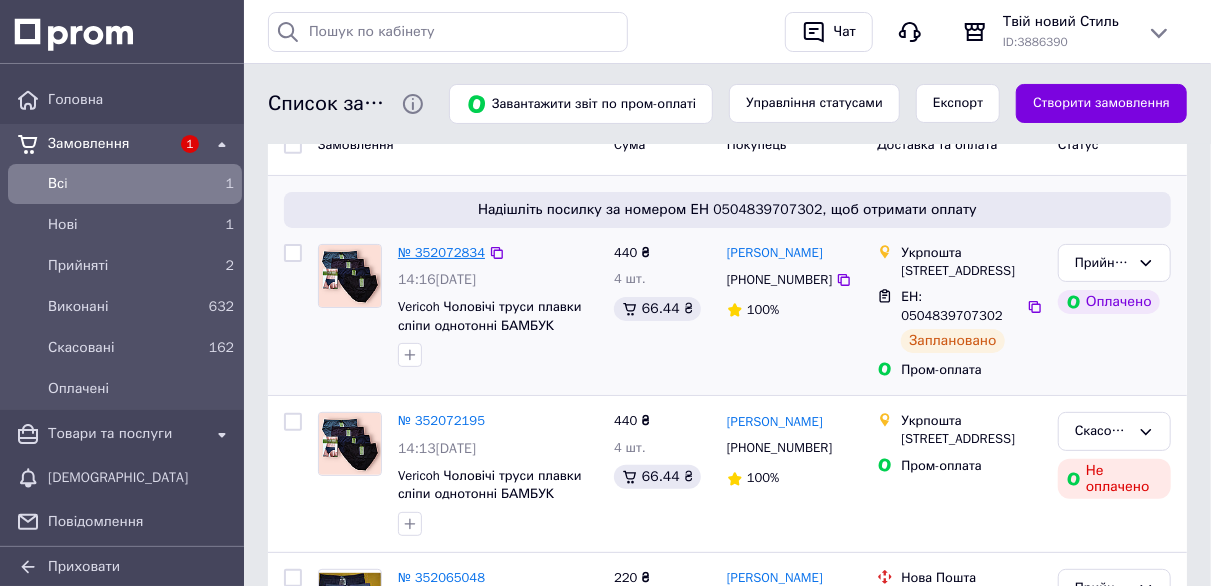 click on "№ 352072834" at bounding box center [441, 252] 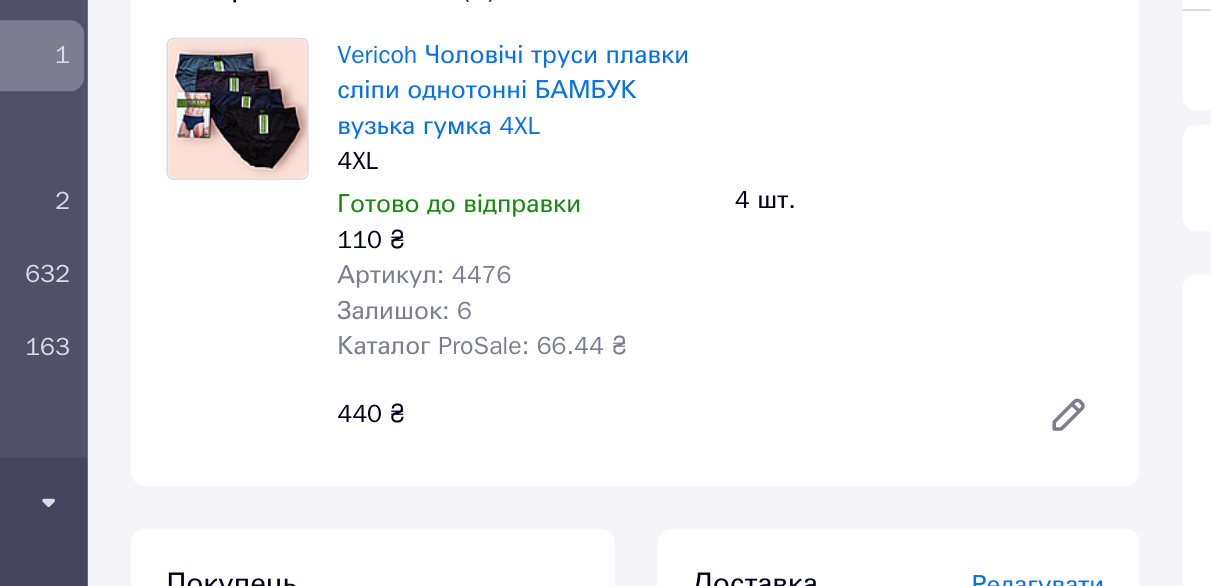 scroll, scrollTop: 200, scrollLeft: 0, axis: vertical 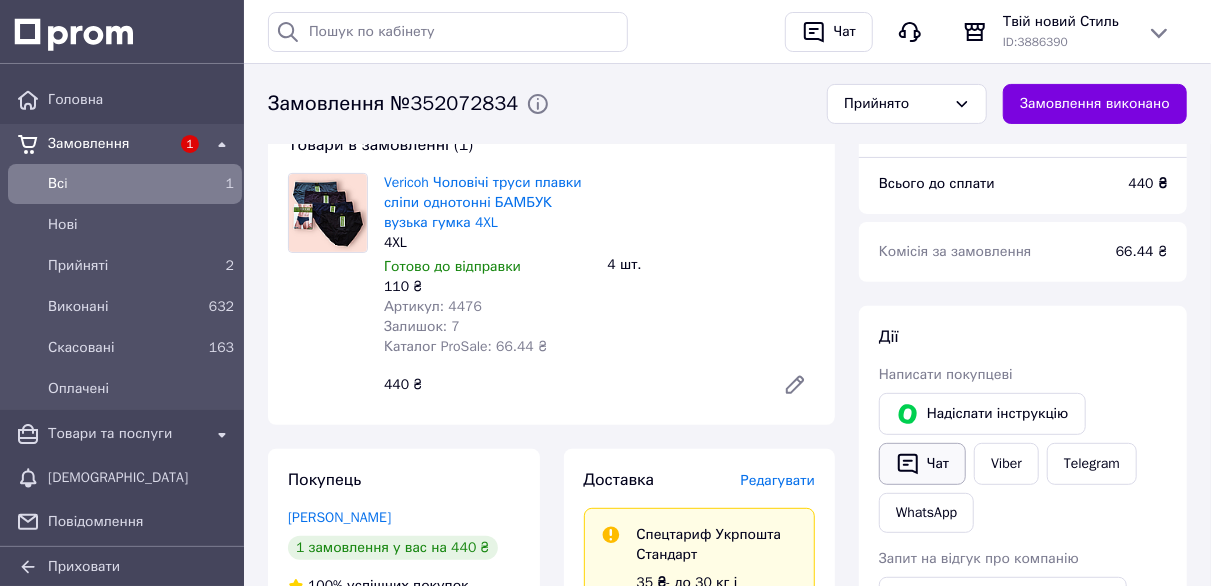 click on "Чат" at bounding box center [922, 464] 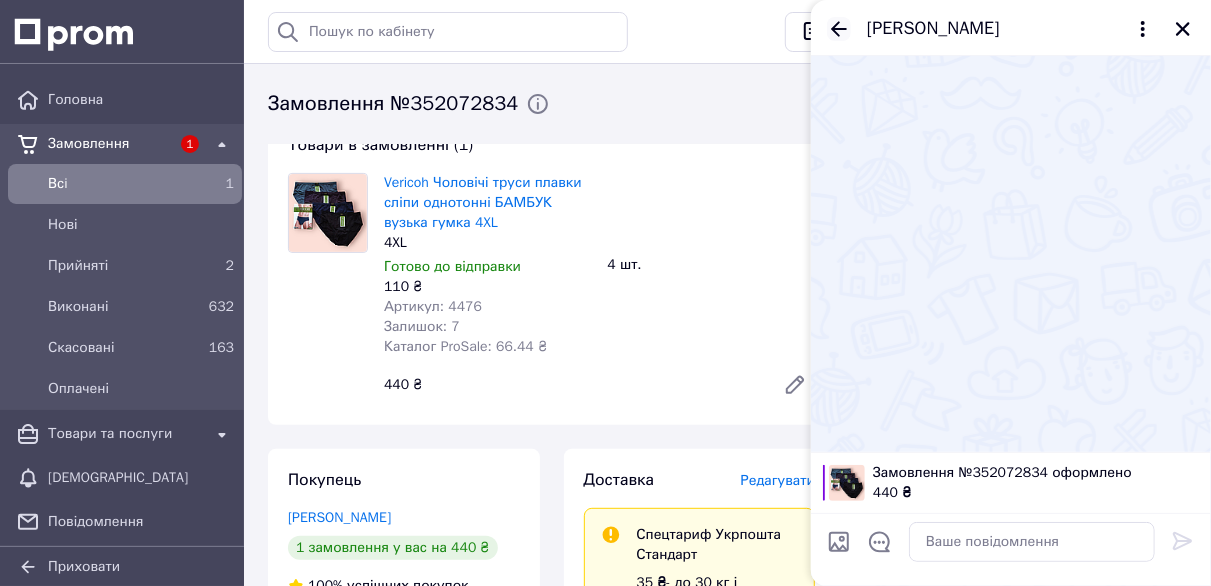 click 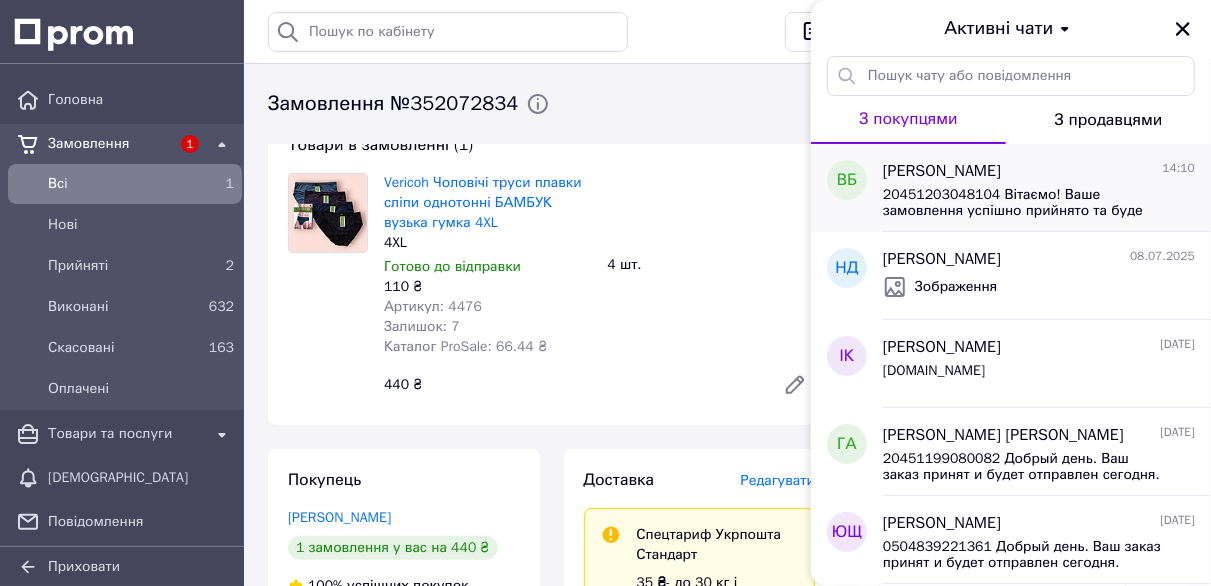click on "[PERSON_NAME]" at bounding box center [942, 171] 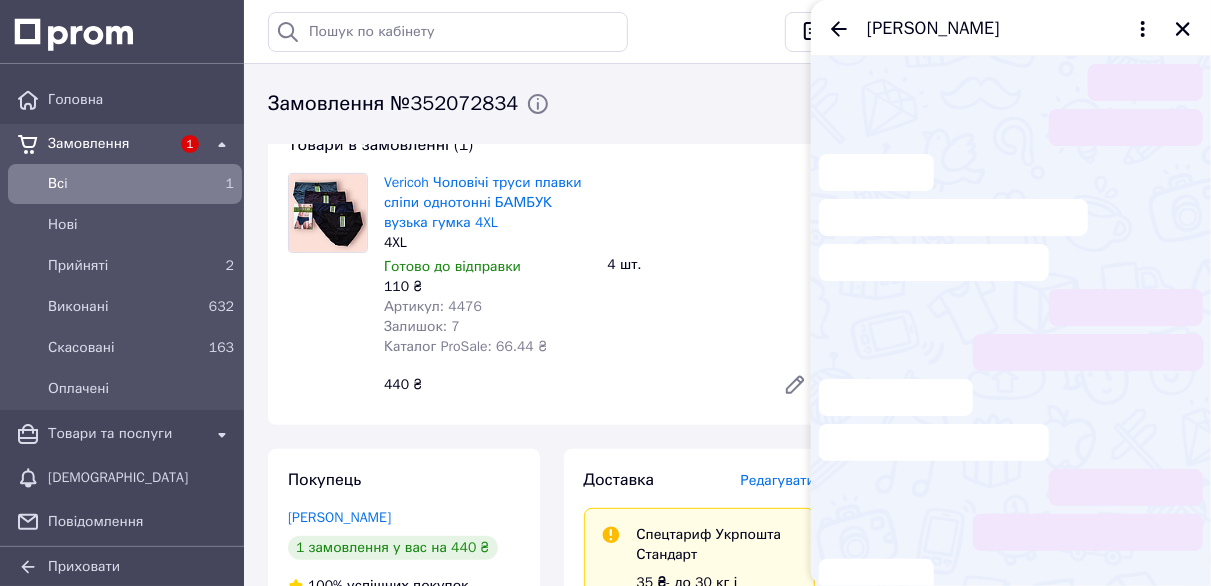 scroll, scrollTop: 128, scrollLeft: 0, axis: vertical 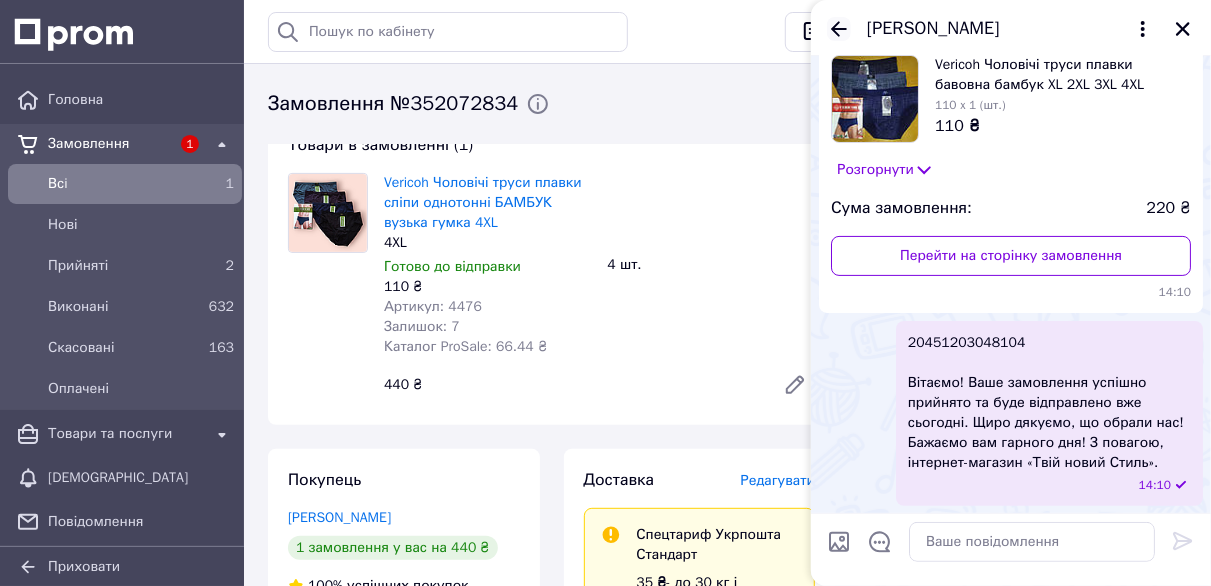 click 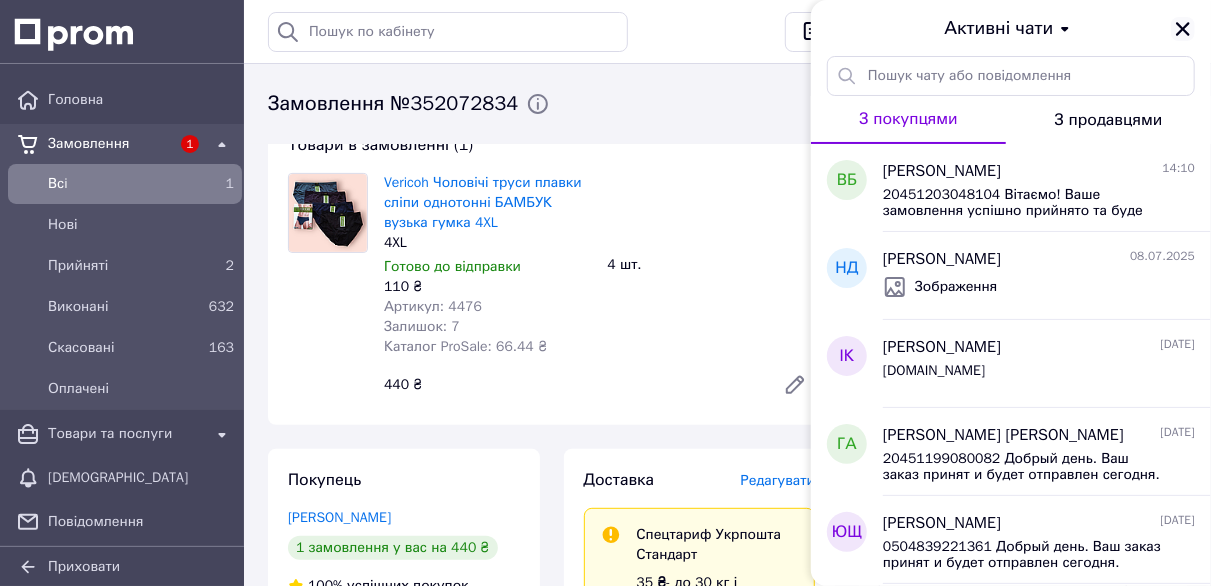 click 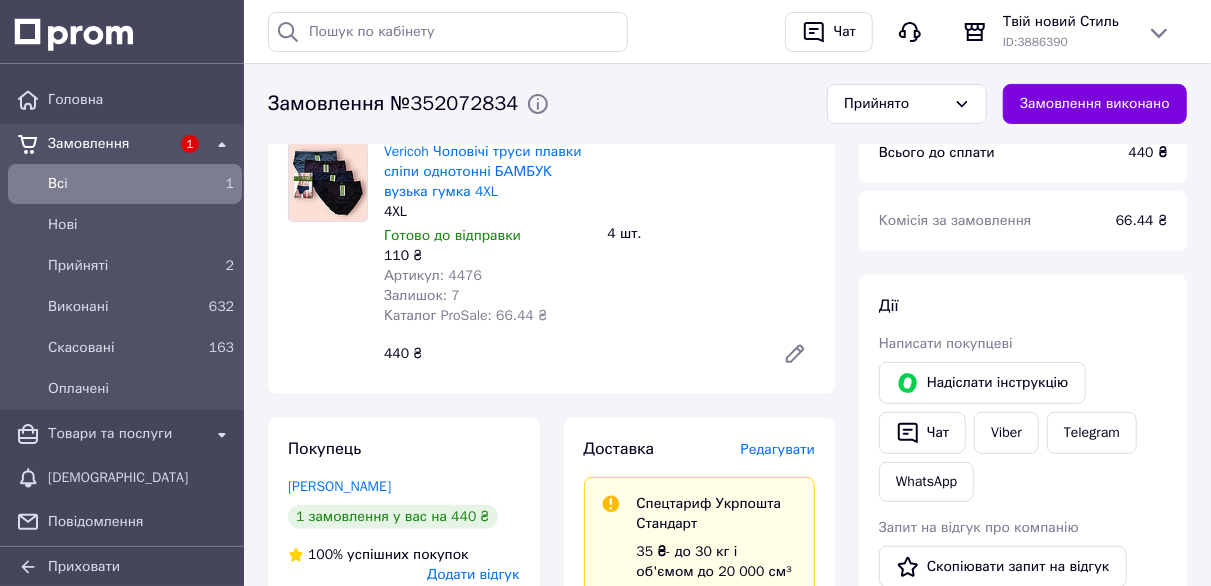 scroll, scrollTop: 200, scrollLeft: 0, axis: vertical 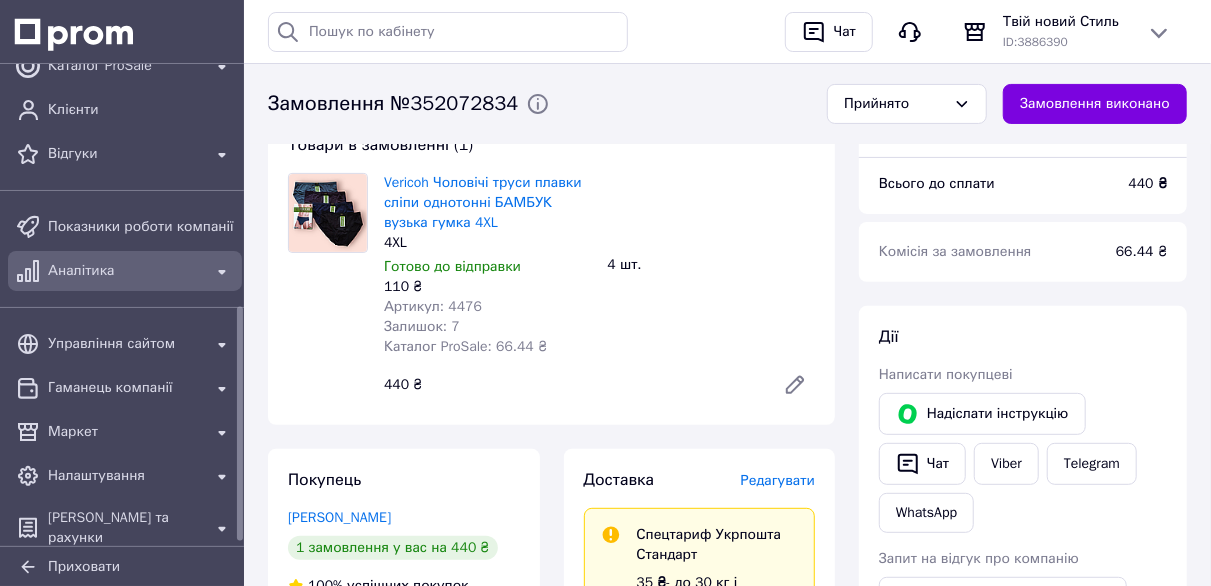click on "Аналітика" at bounding box center [125, 271] 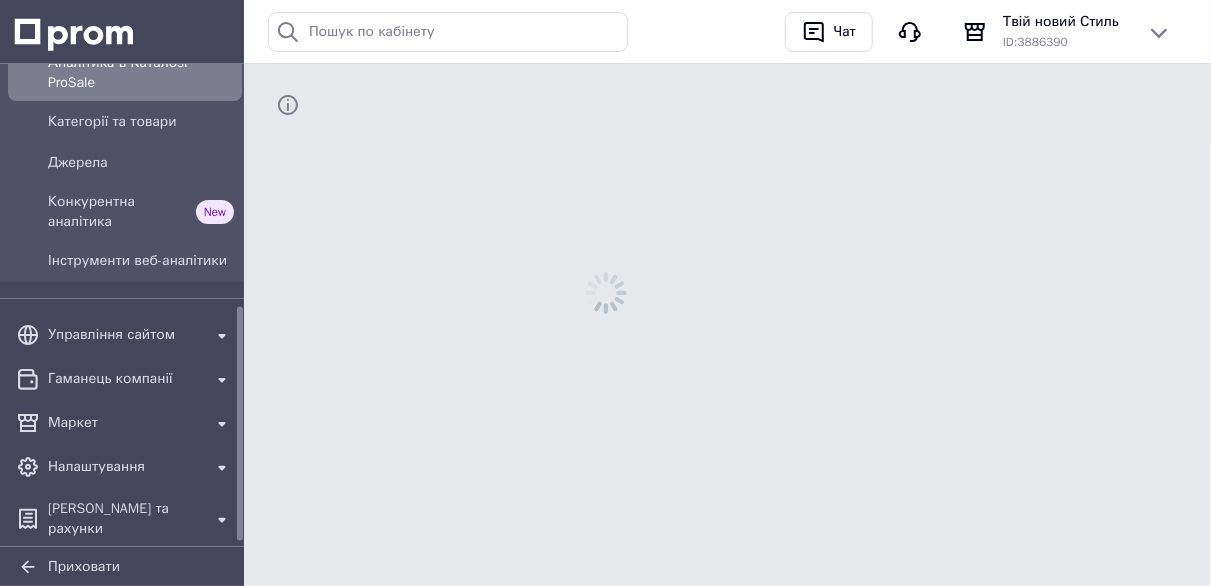 scroll, scrollTop: 0, scrollLeft: 0, axis: both 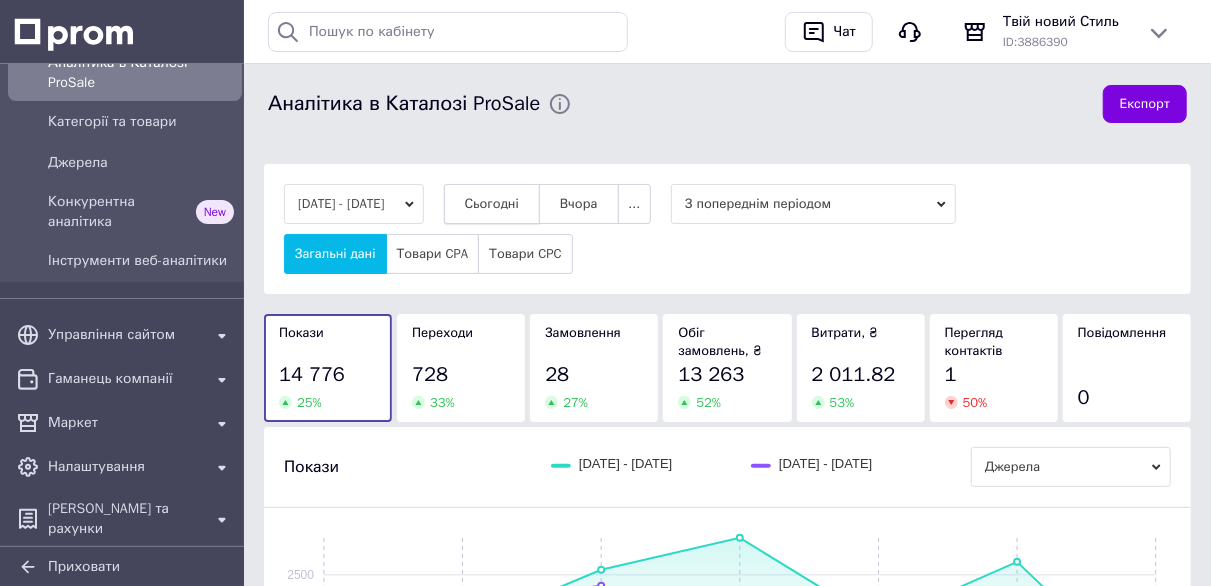 click on "Сьогодні" at bounding box center (492, 204) 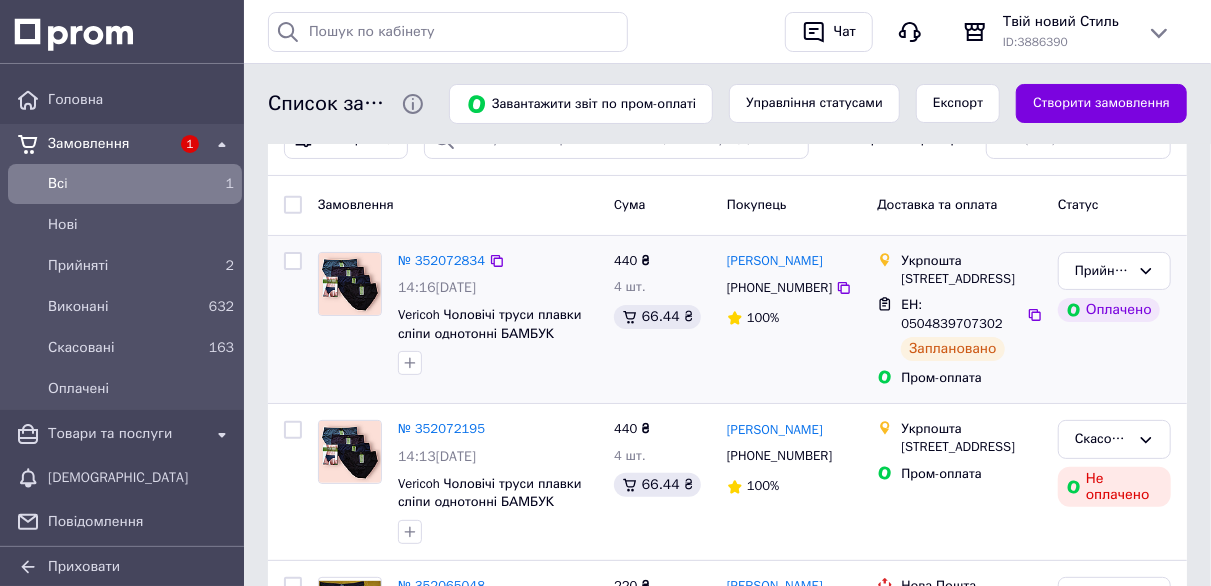 scroll, scrollTop: 100, scrollLeft: 0, axis: vertical 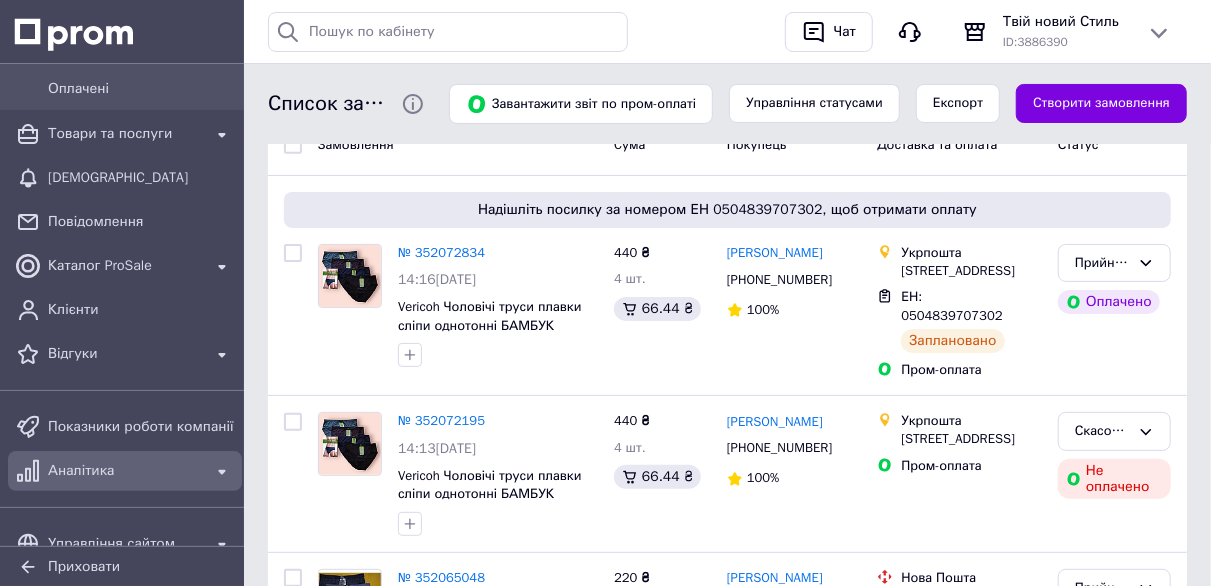 click on "Аналітика" at bounding box center (125, 471) 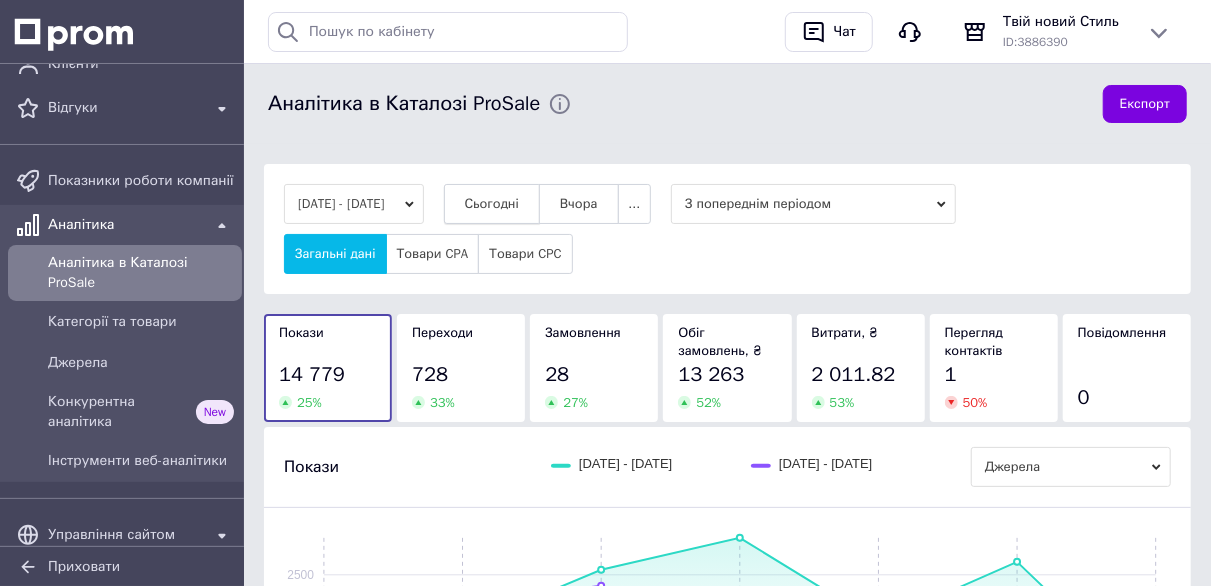 click on "Сьогодні" at bounding box center (492, 204) 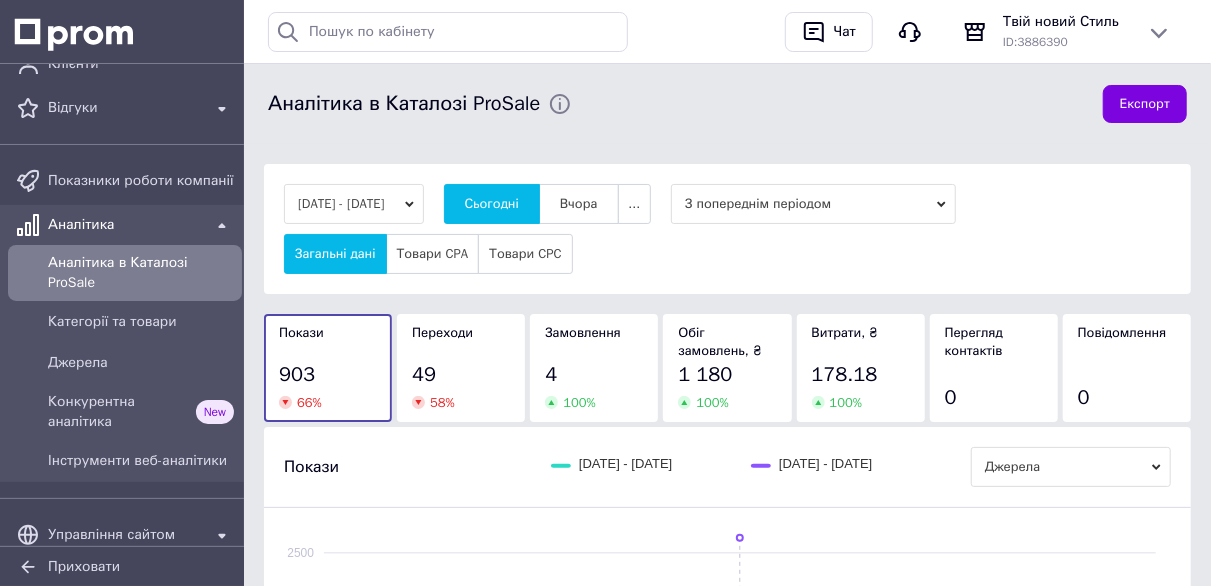 click on "10.07.2025 - 10.07.2025 Сьогодні Вчора ... З попереднім періодом Загальні дані Товари CPA Товари CPC" at bounding box center (727, 229) 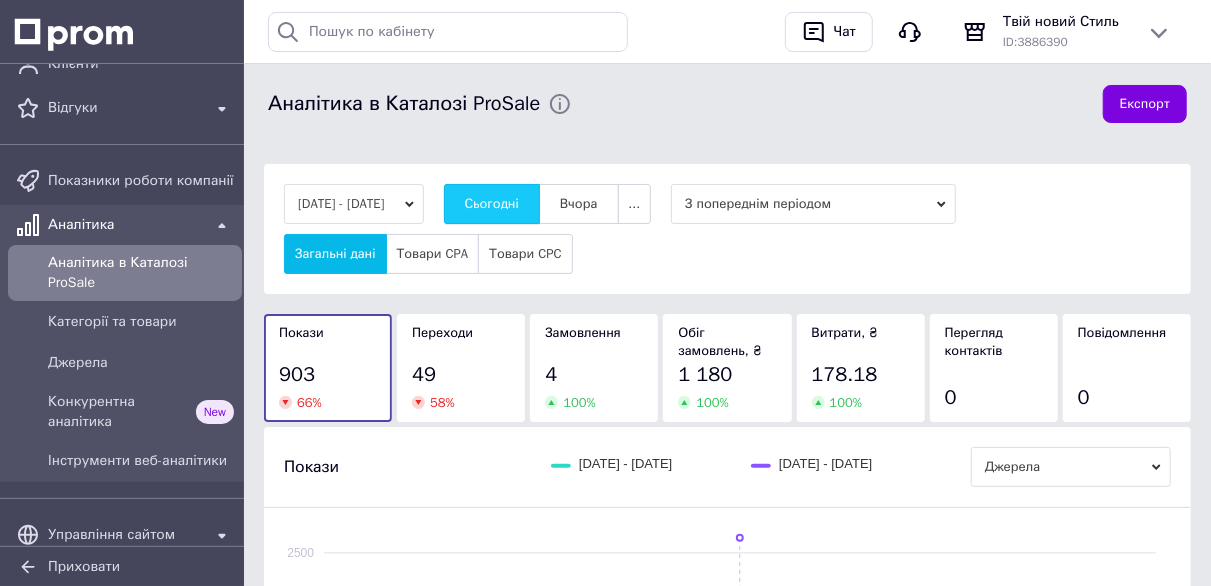 click on "Сьогодні" at bounding box center (492, 204) 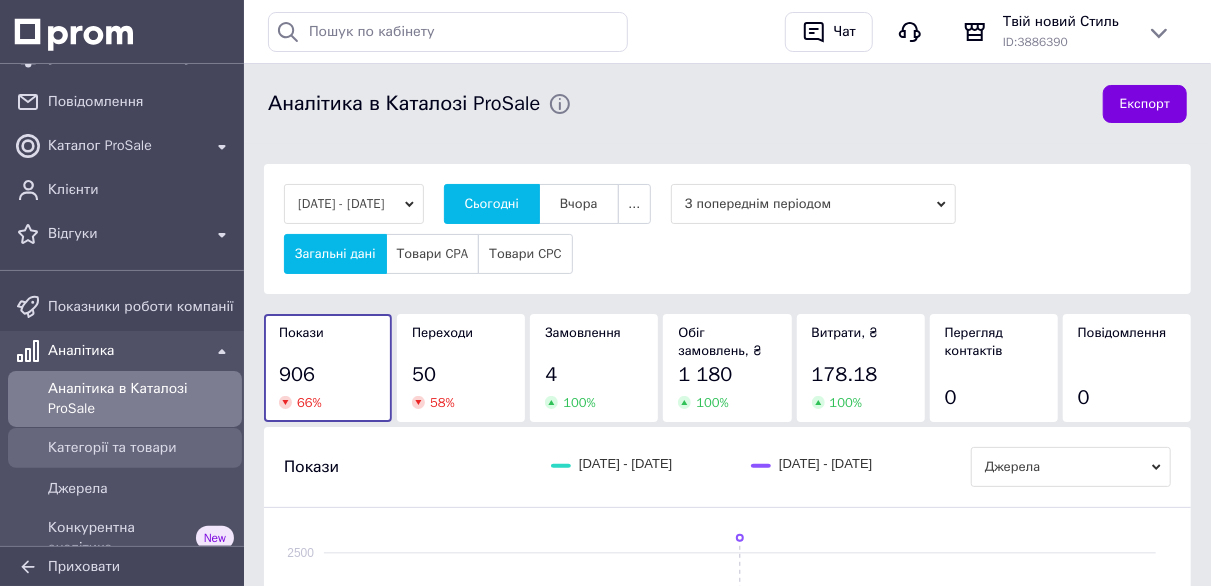 scroll, scrollTop: 0, scrollLeft: 0, axis: both 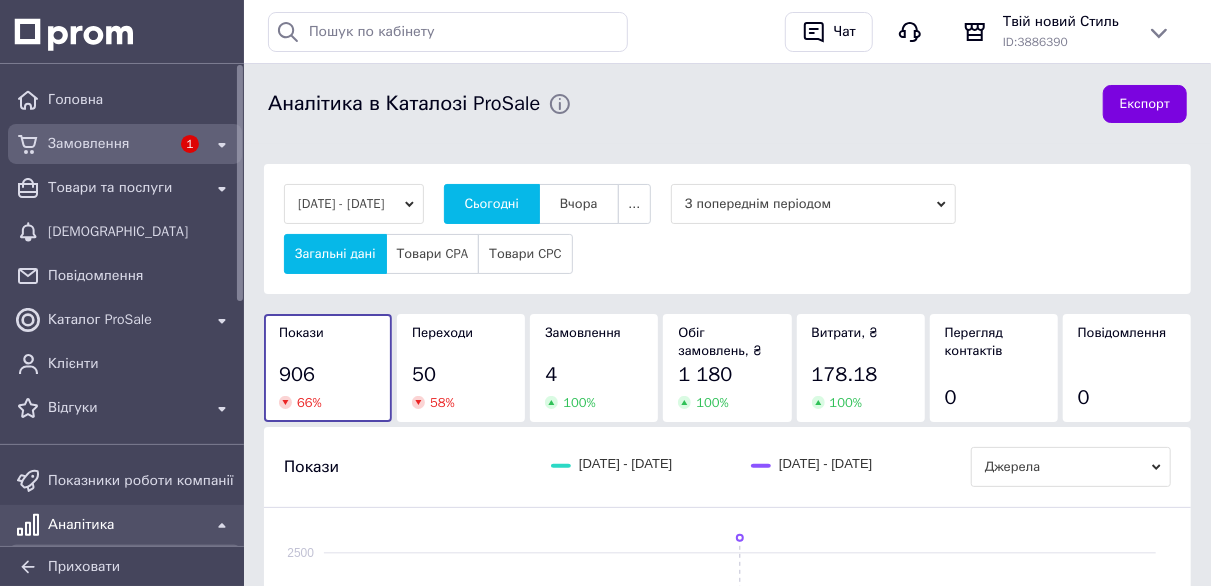 click on "Замовлення" at bounding box center (109, 144) 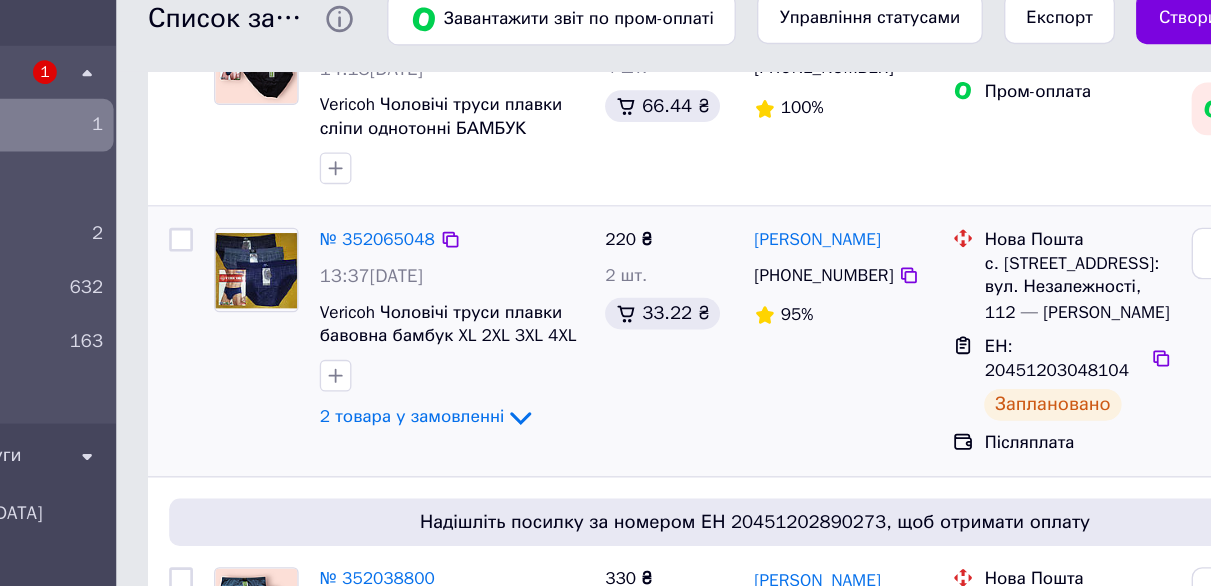 scroll, scrollTop: 407, scrollLeft: 0, axis: vertical 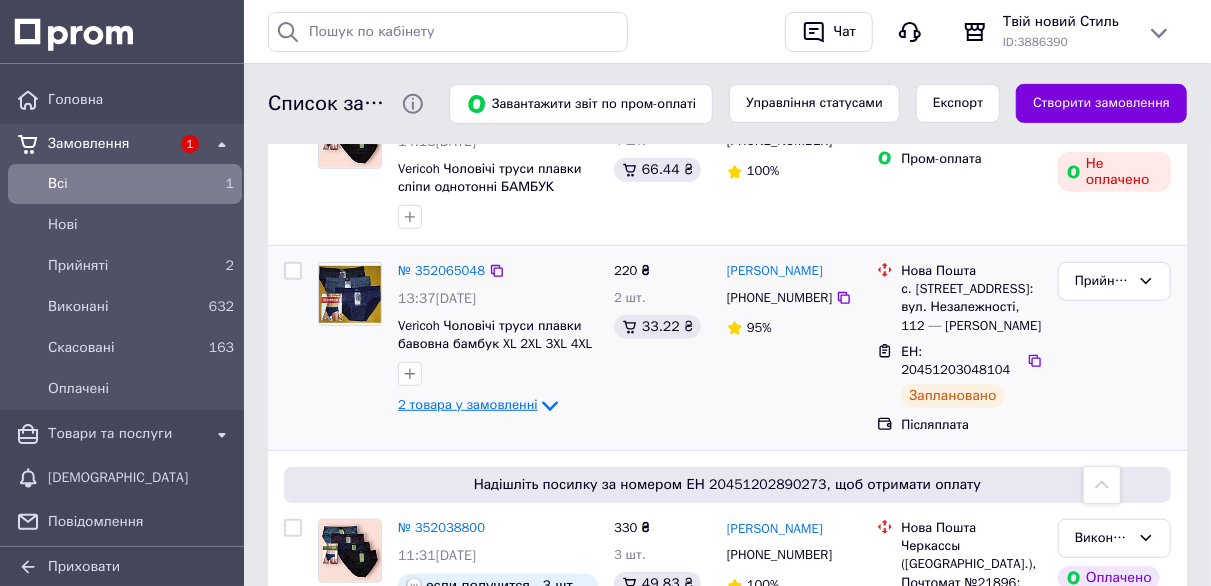 click 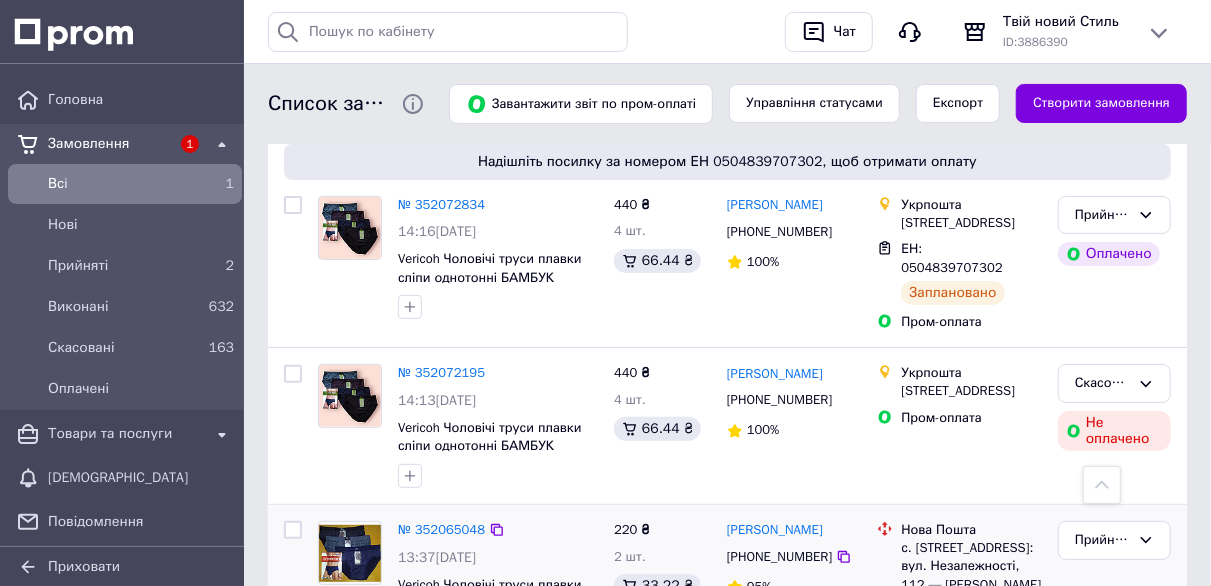 scroll, scrollTop: 107, scrollLeft: 0, axis: vertical 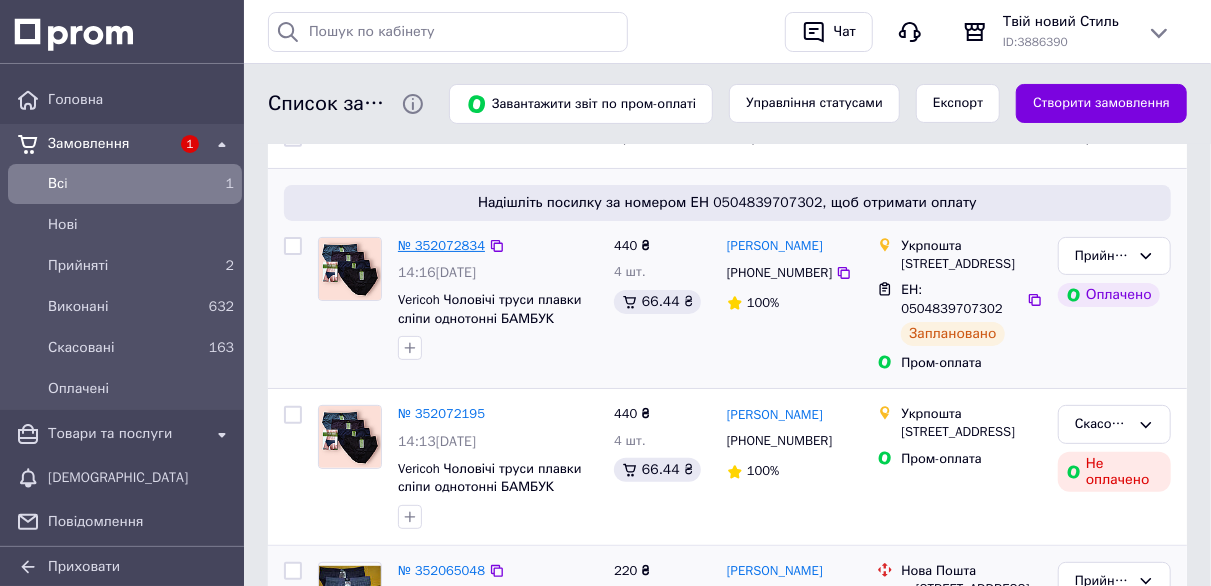click on "№ 352072834" at bounding box center (441, 245) 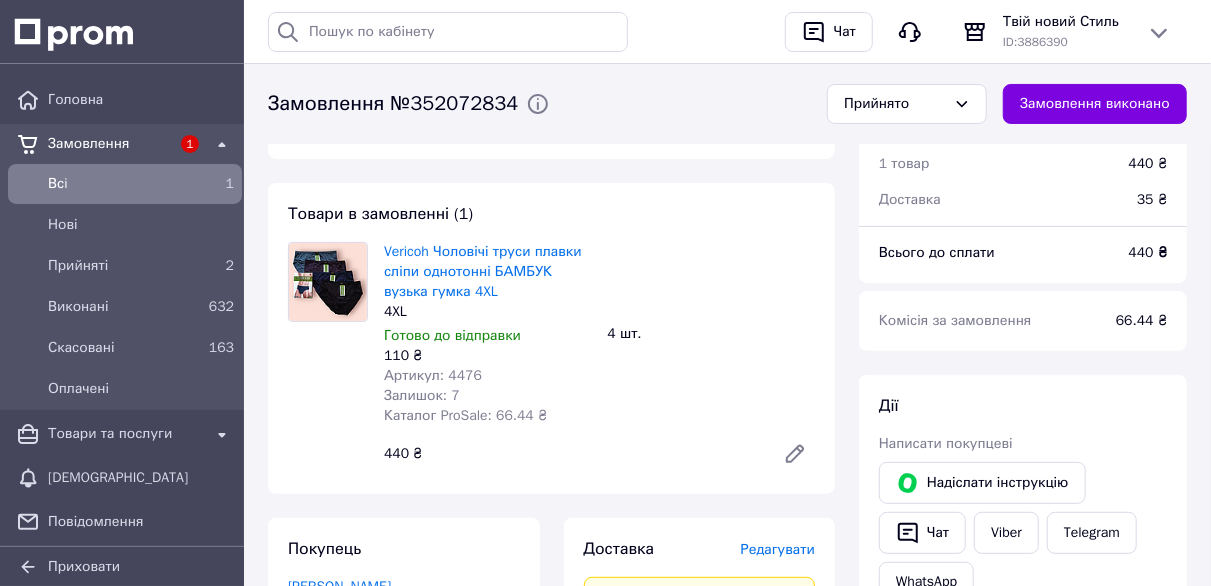 scroll, scrollTop: 100, scrollLeft: 0, axis: vertical 